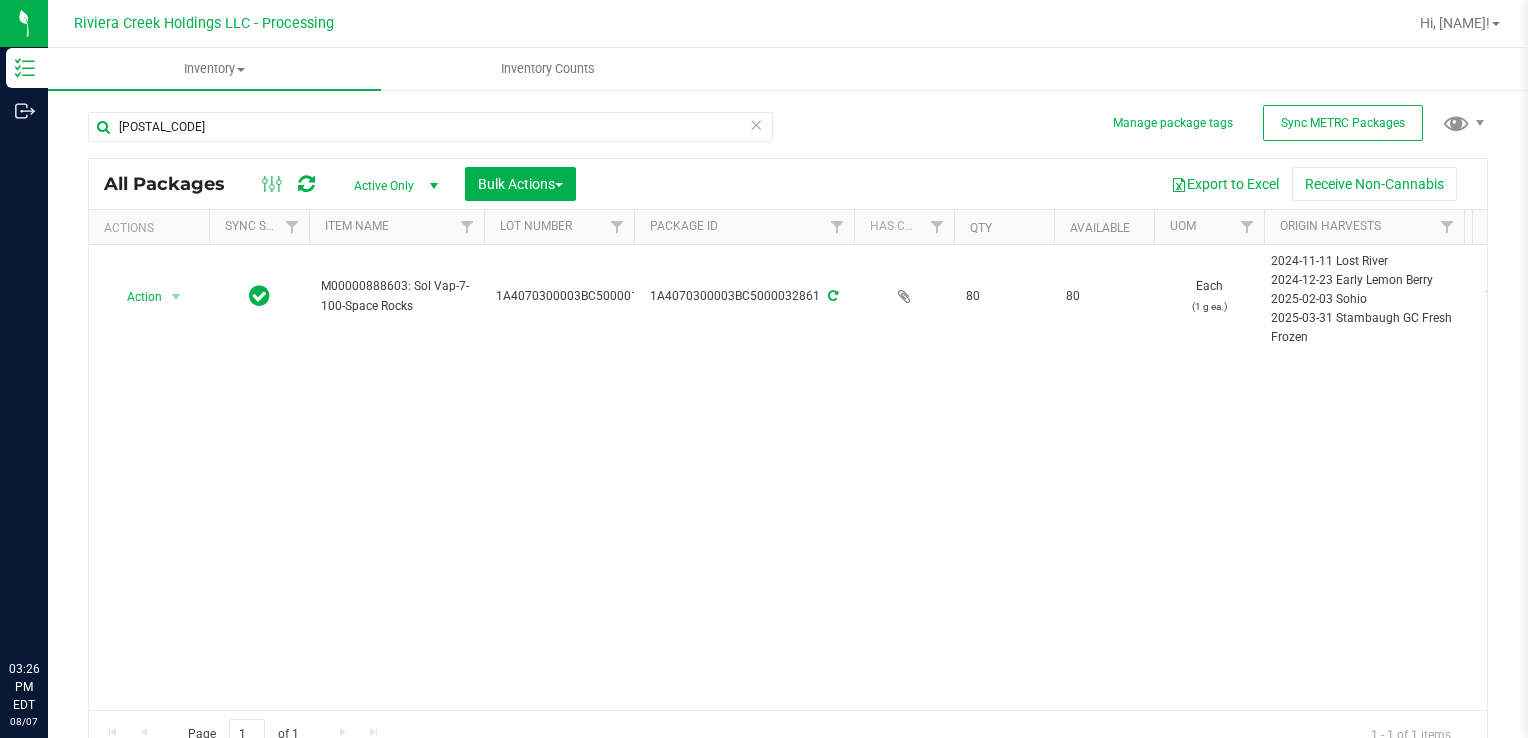 scroll, scrollTop: 0, scrollLeft: 0, axis: both 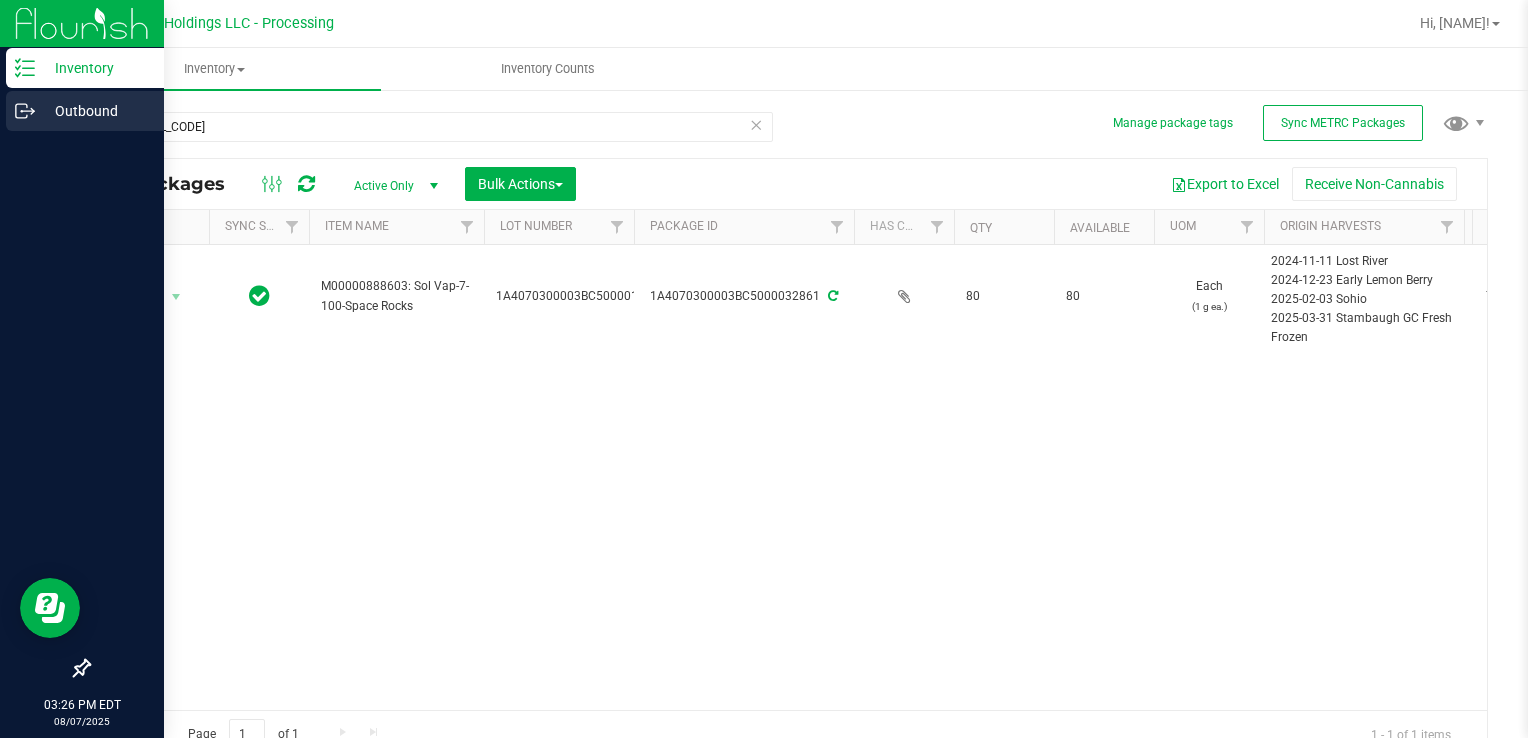 click on "Outbound" at bounding box center (95, 111) 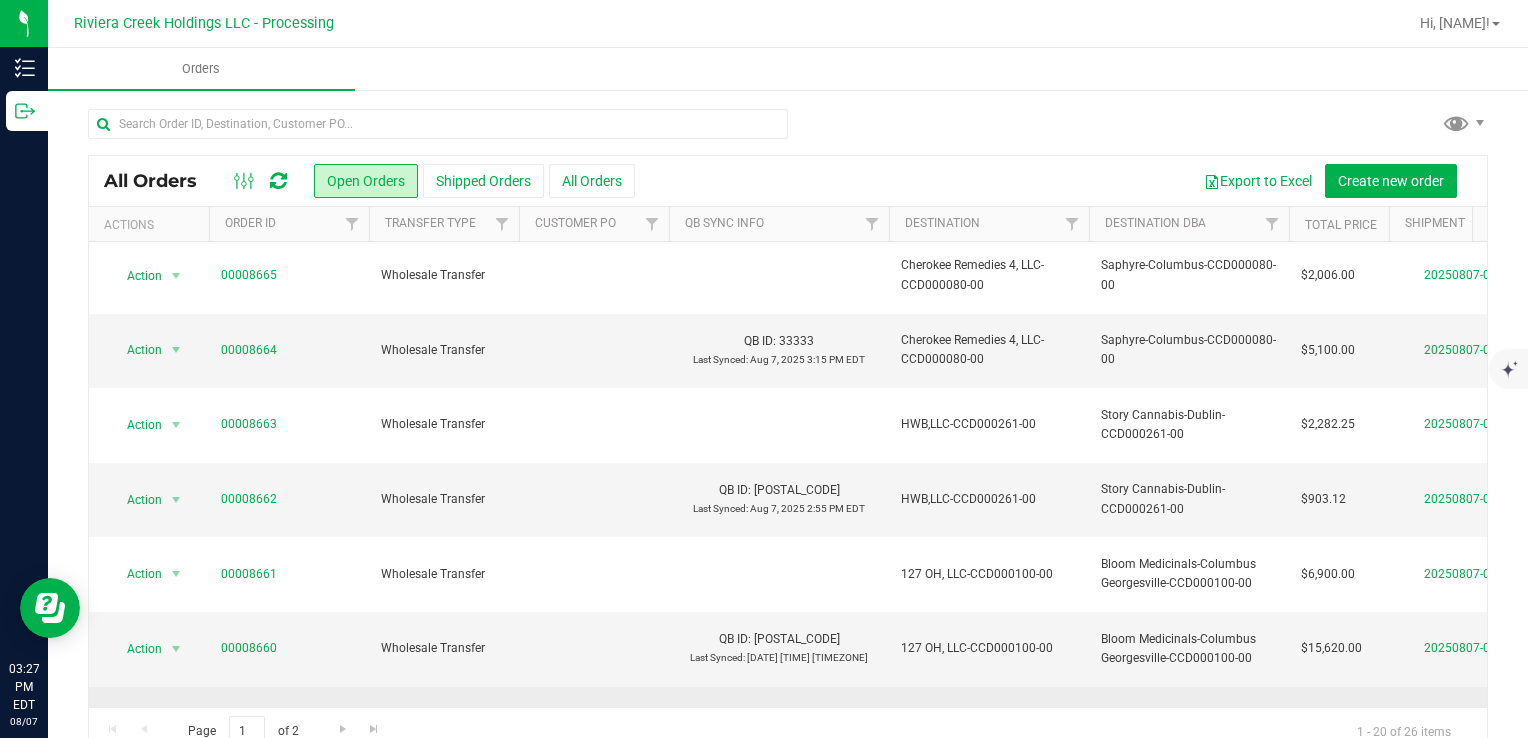 scroll, scrollTop: 653, scrollLeft: 0, axis: vertical 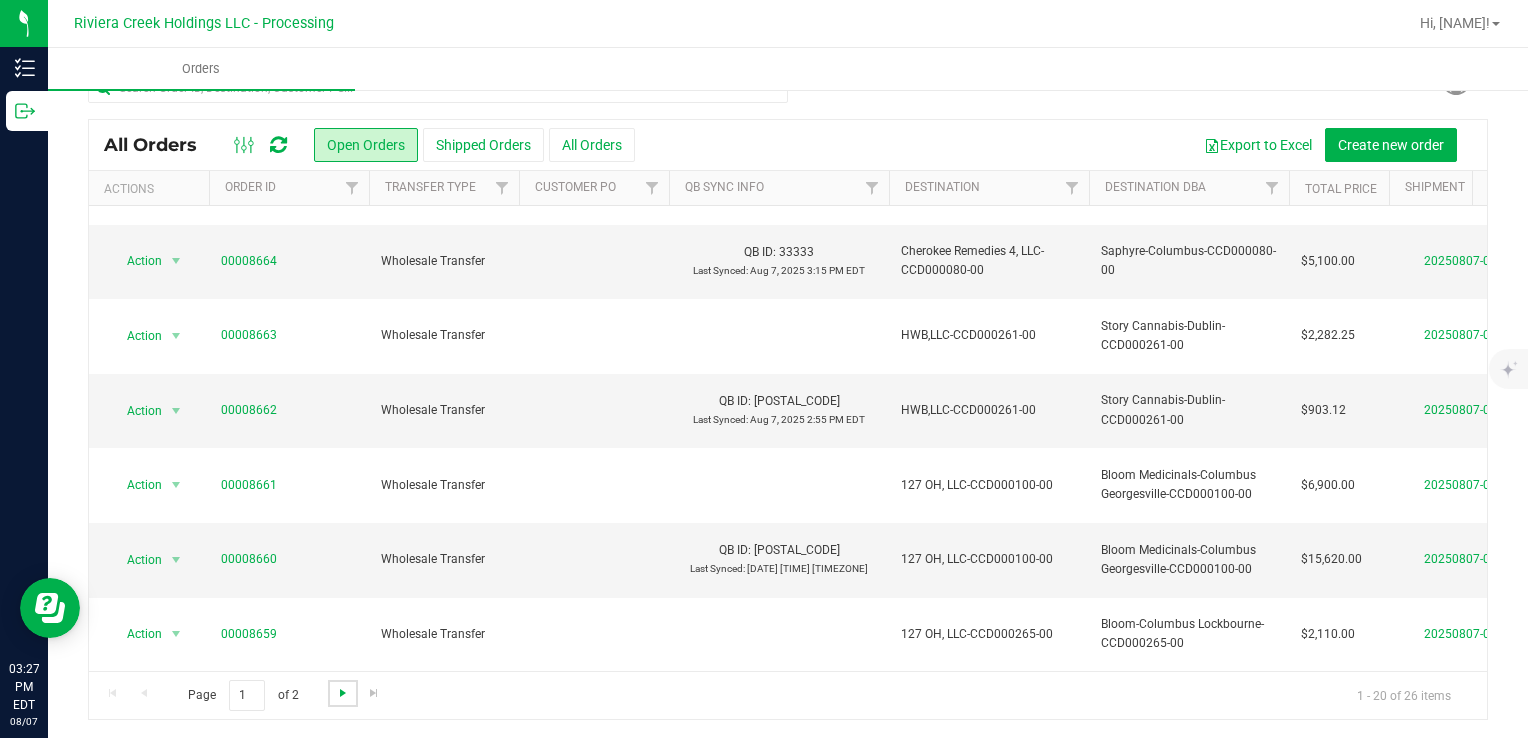 click at bounding box center (343, 693) 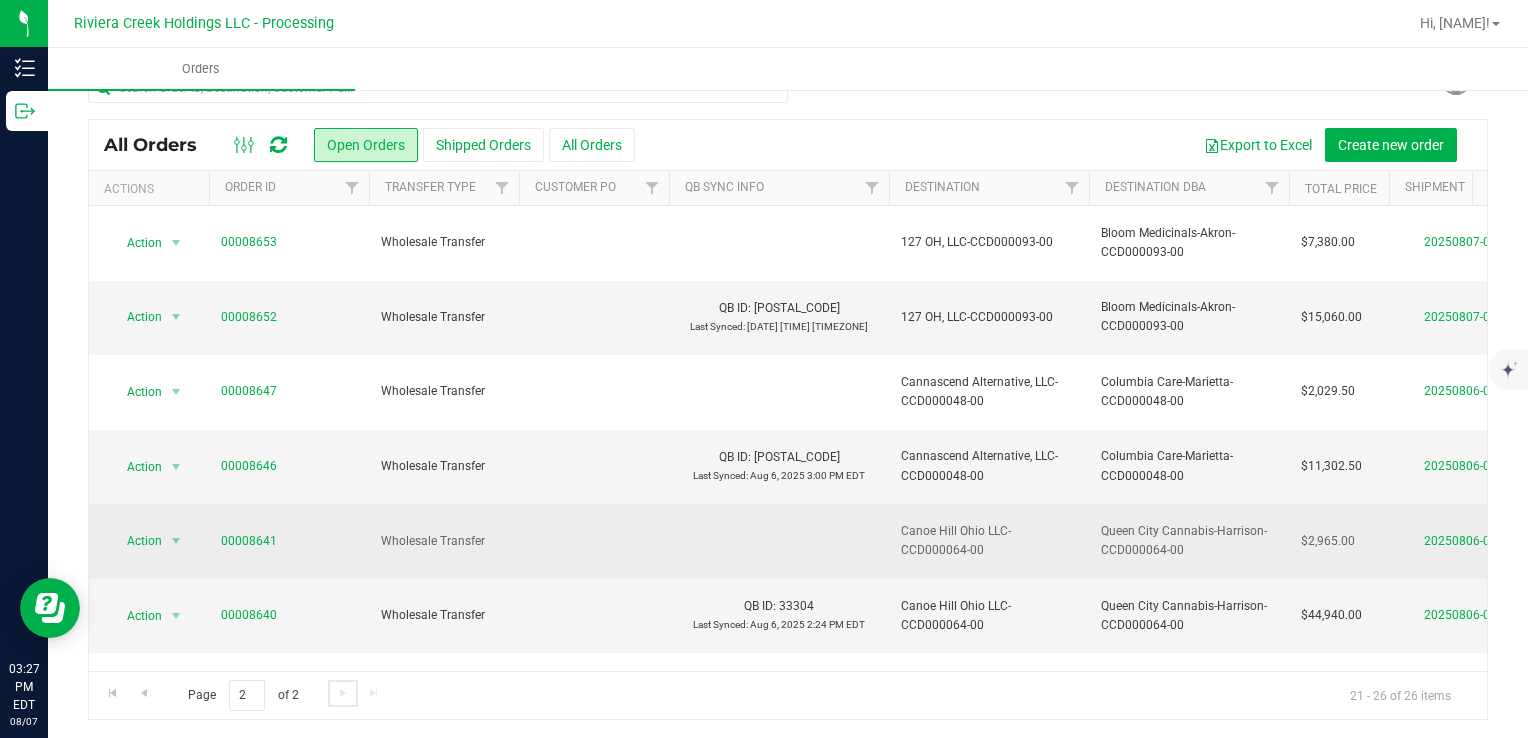 scroll, scrollTop: 0, scrollLeft: 0, axis: both 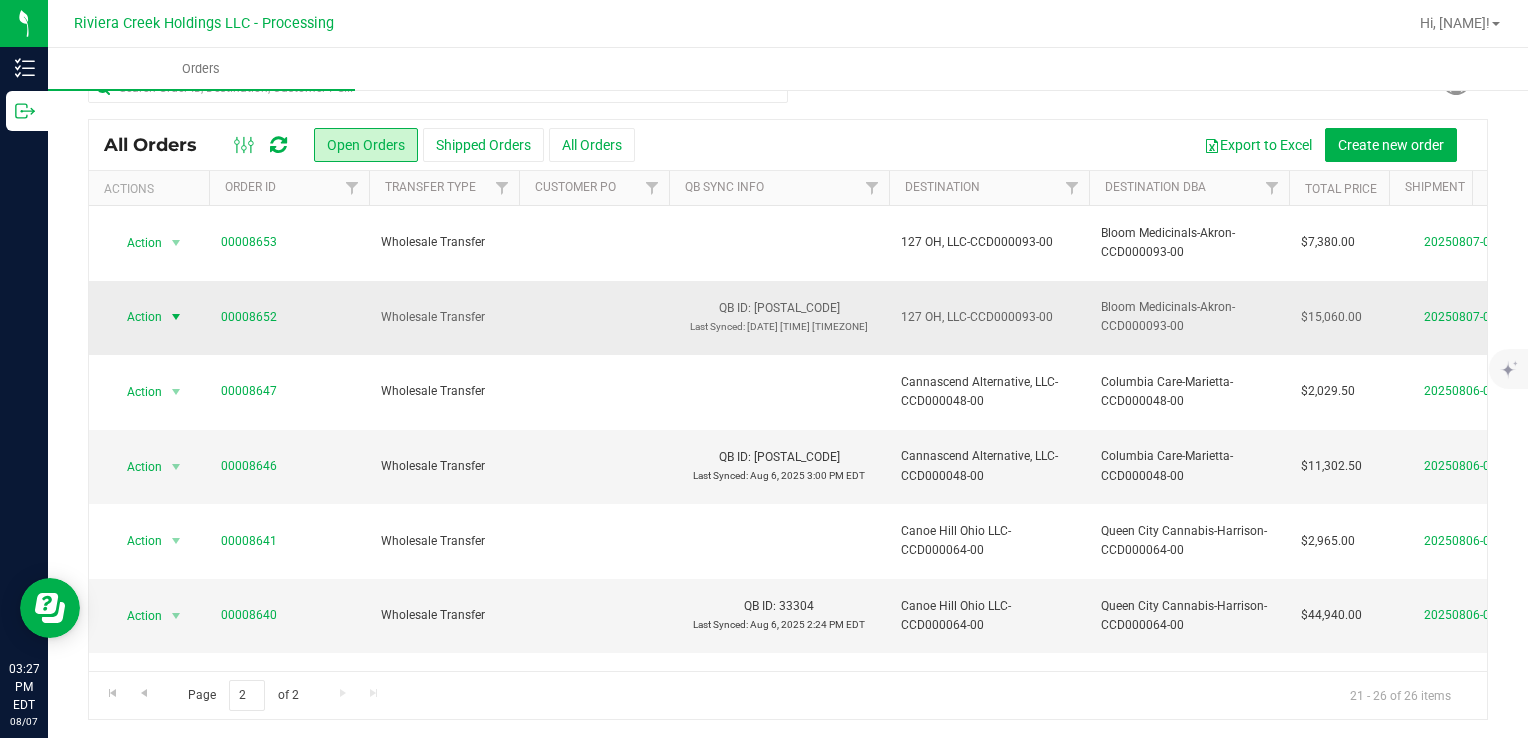 click on "Action" at bounding box center [136, 317] 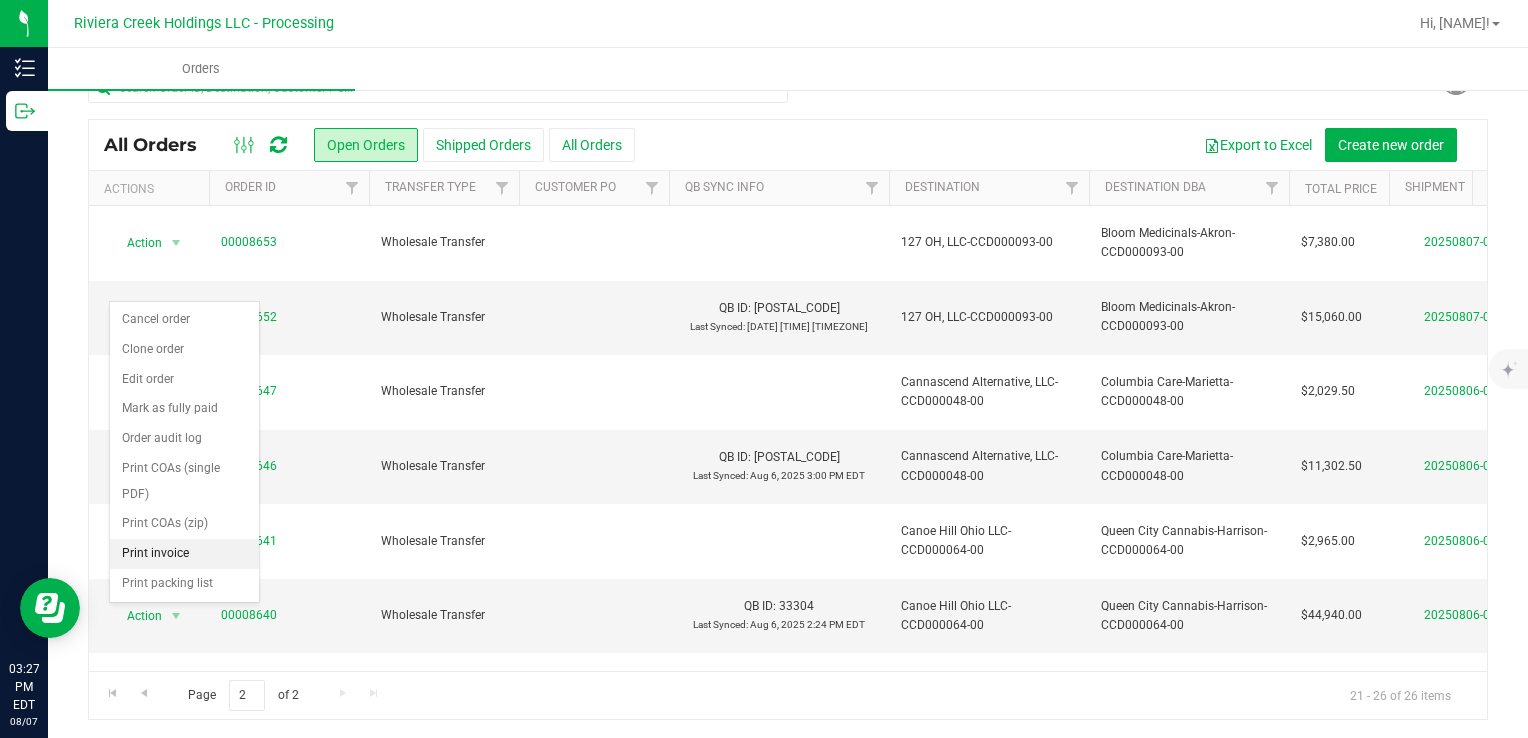 click on "Print invoice" at bounding box center (184, 554) 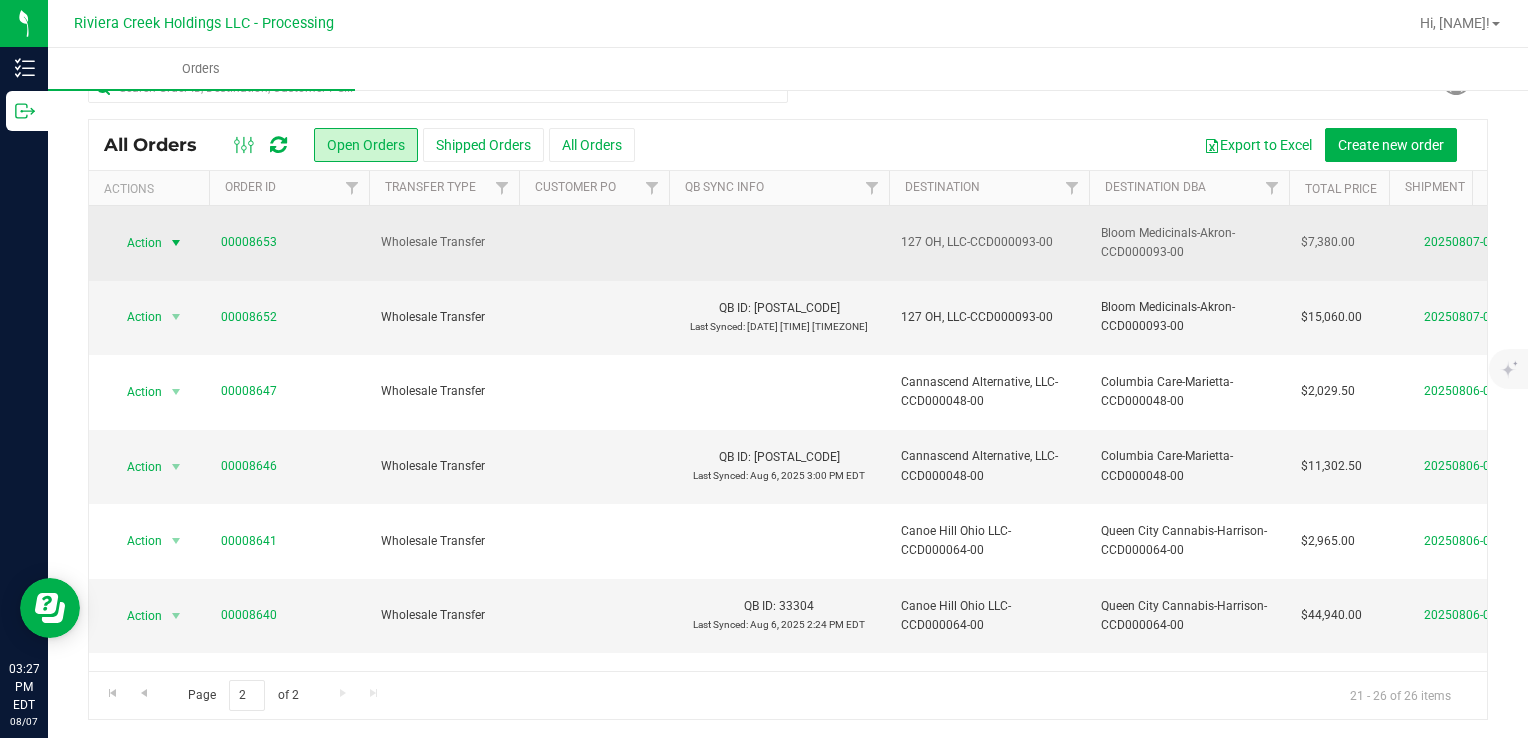 click on "Action" at bounding box center [136, 243] 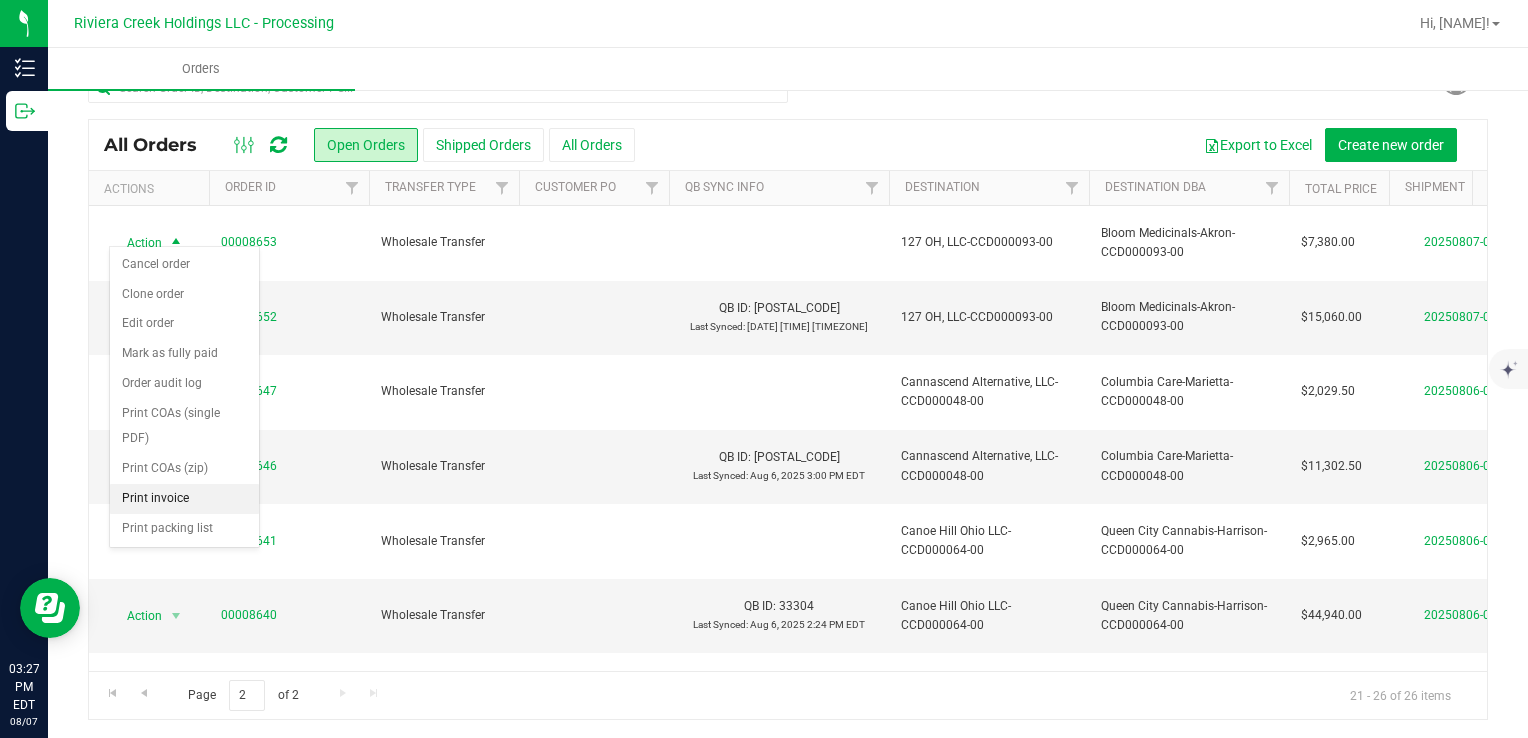 click on "Print invoice" at bounding box center [184, 499] 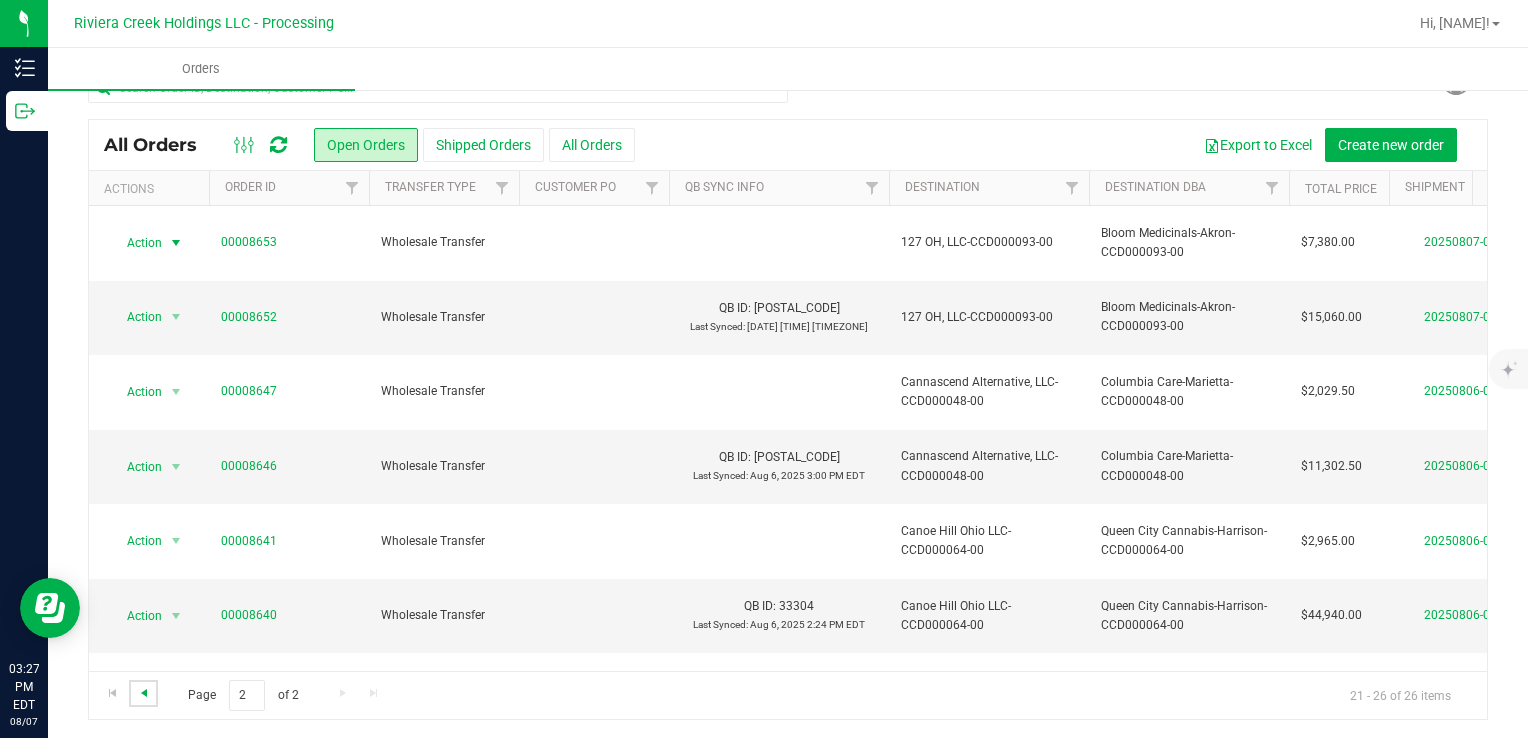 click at bounding box center (144, 693) 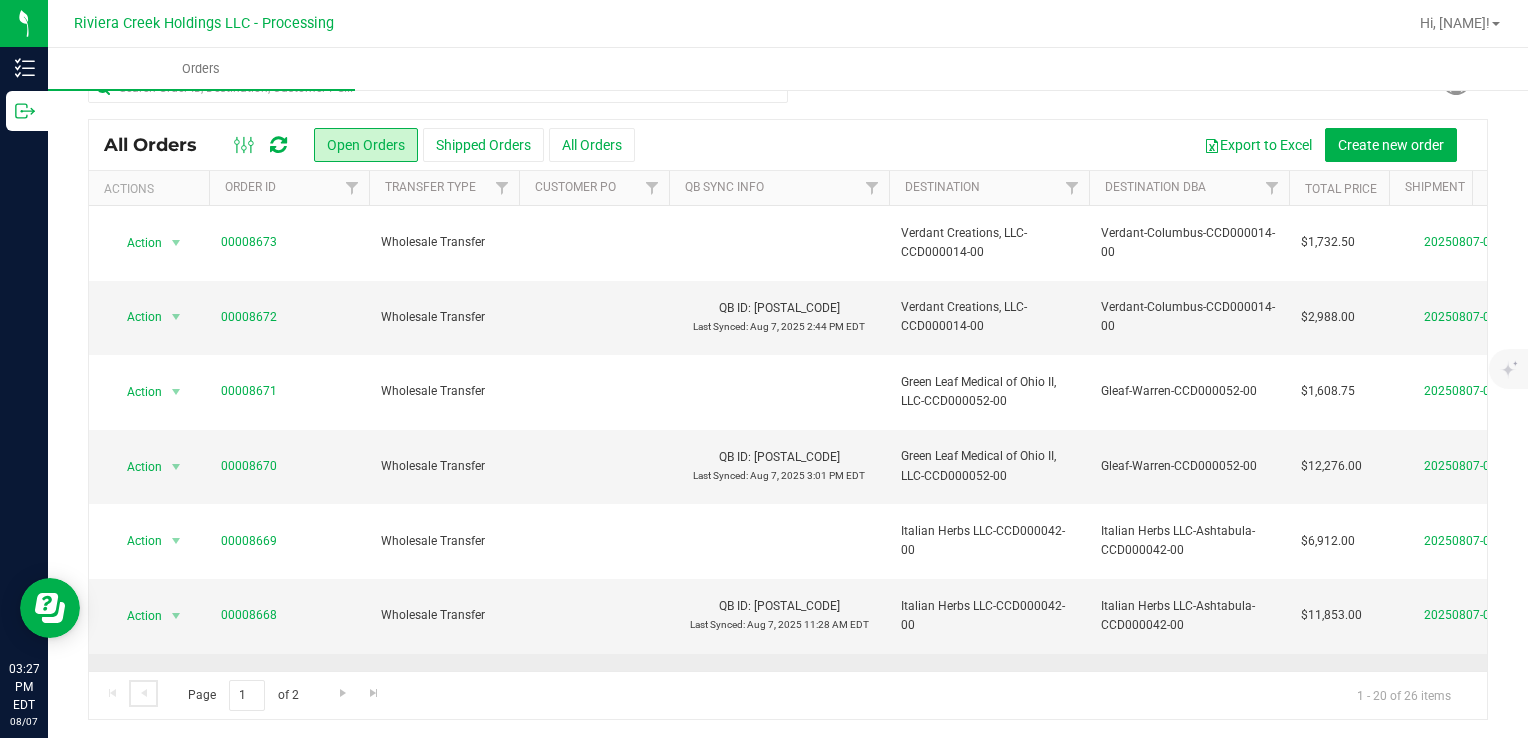 scroll, scrollTop: 0, scrollLeft: 0, axis: both 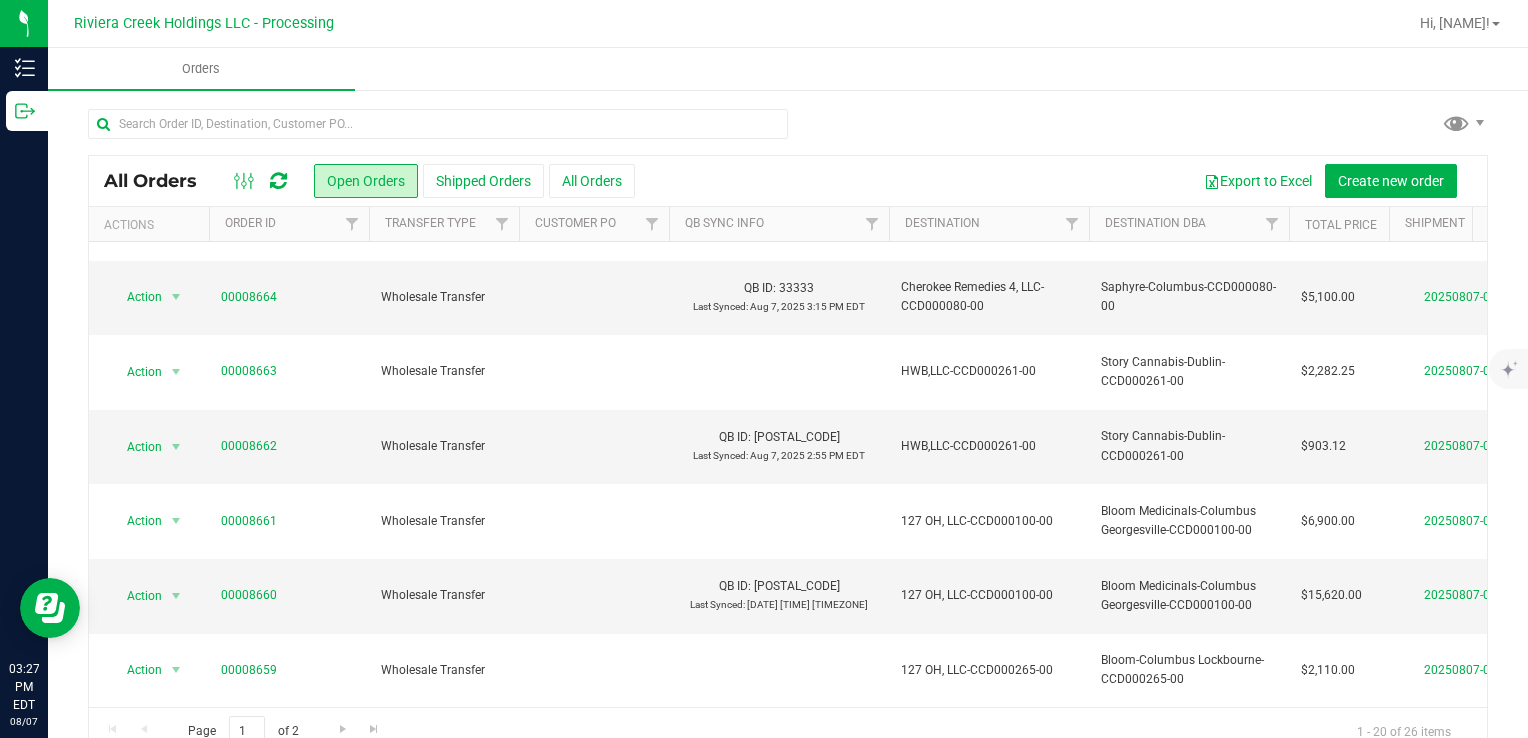 click at bounding box center [176, 1043] 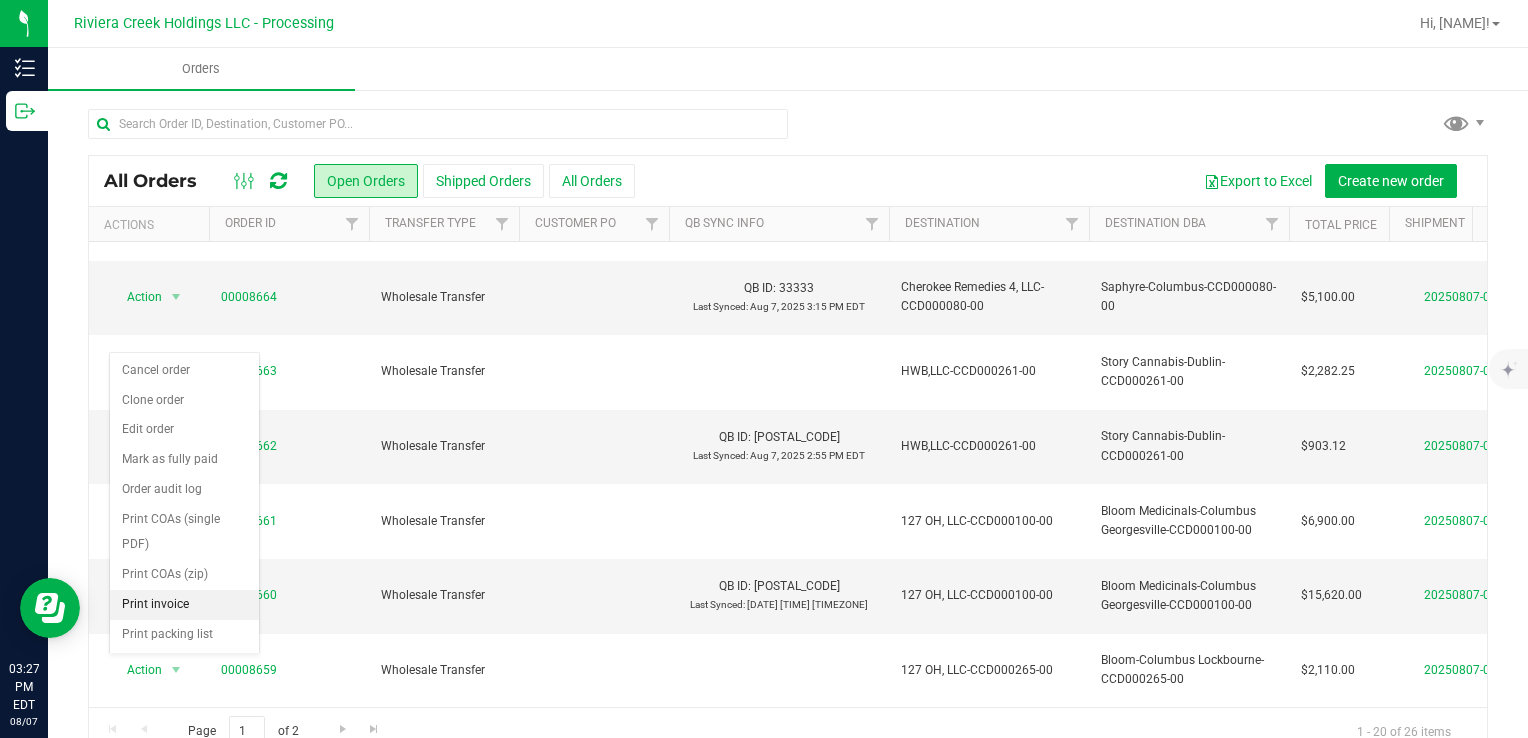 click on "Print invoice" at bounding box center (184, 605) 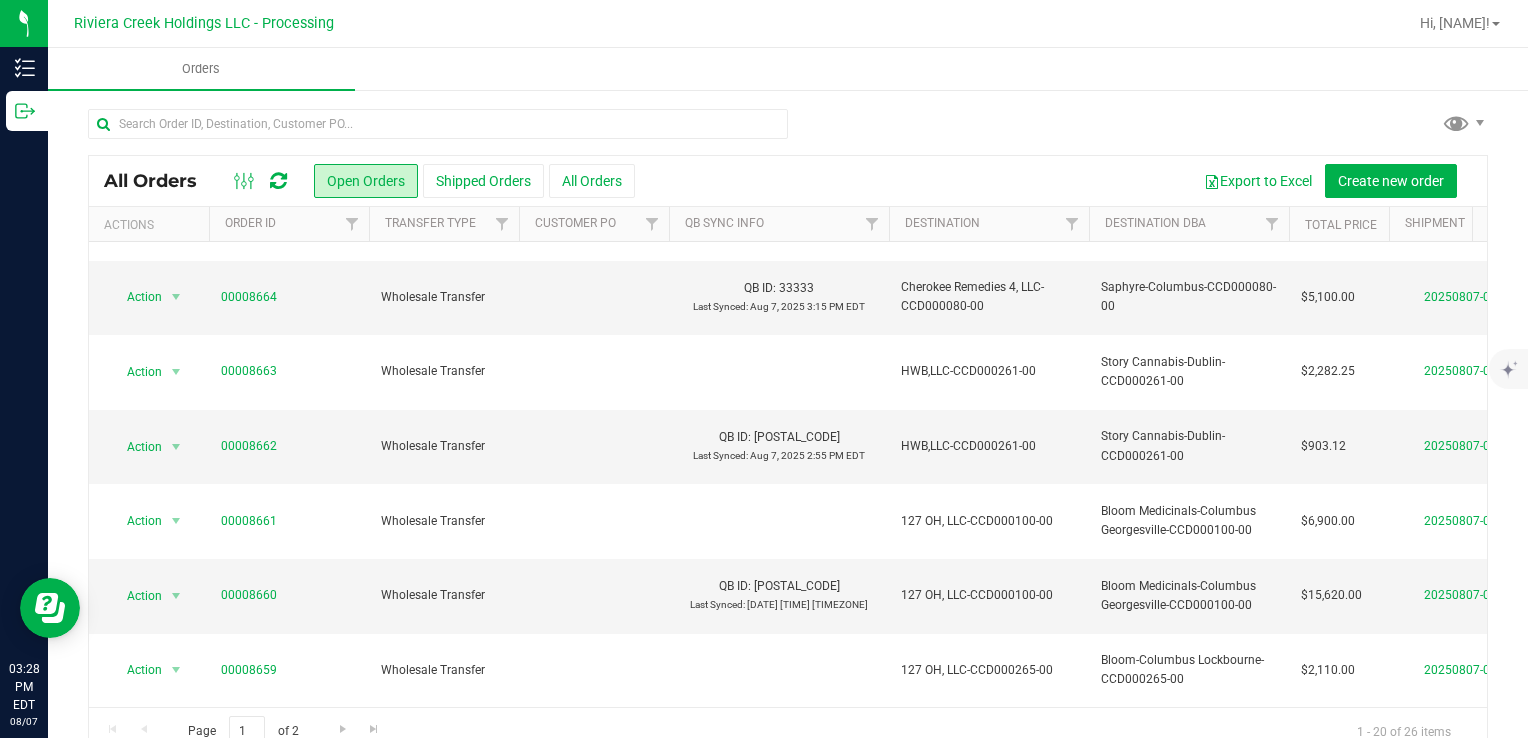 click on "Action" at bounding box center [136, 969] 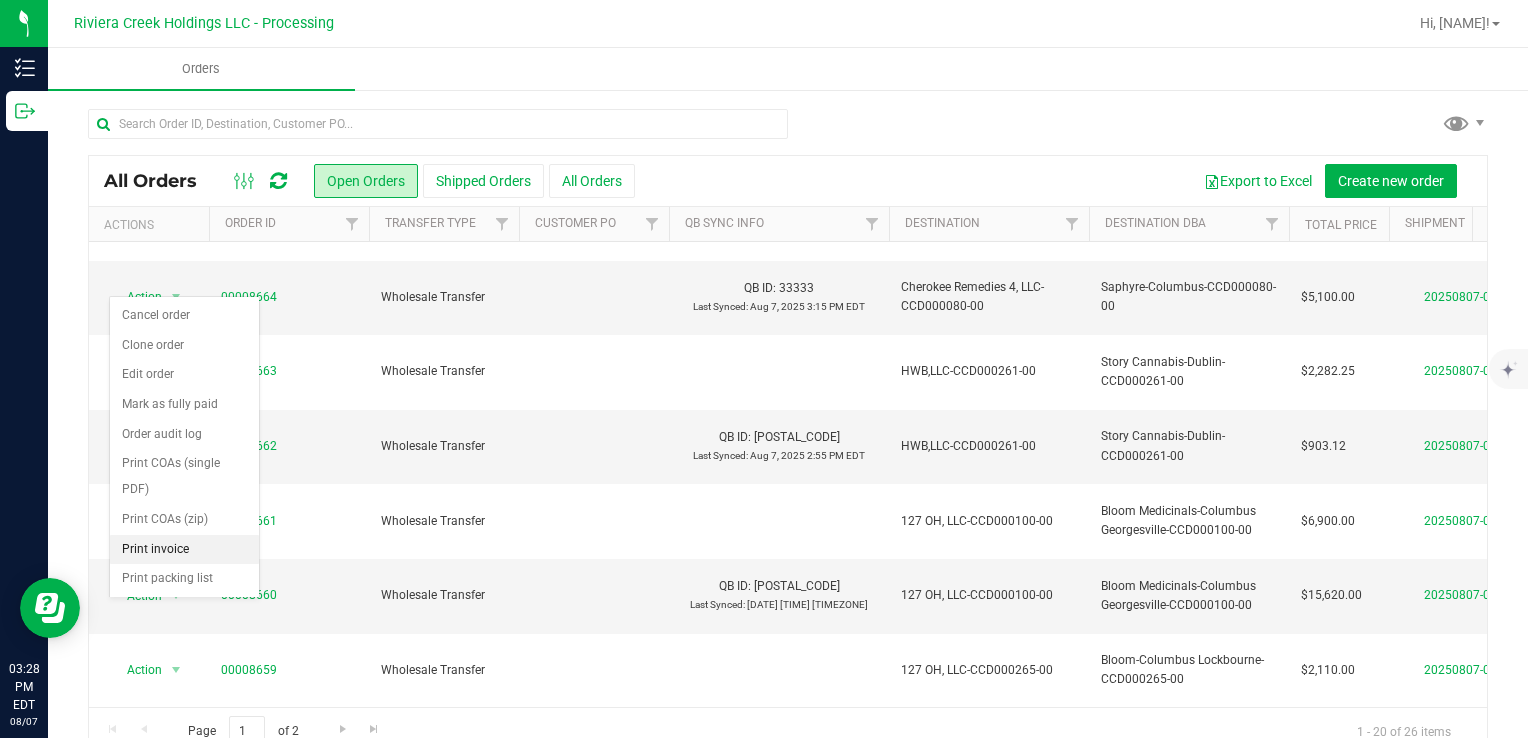 click on "Print invoice" at bounding box center [184, 550] 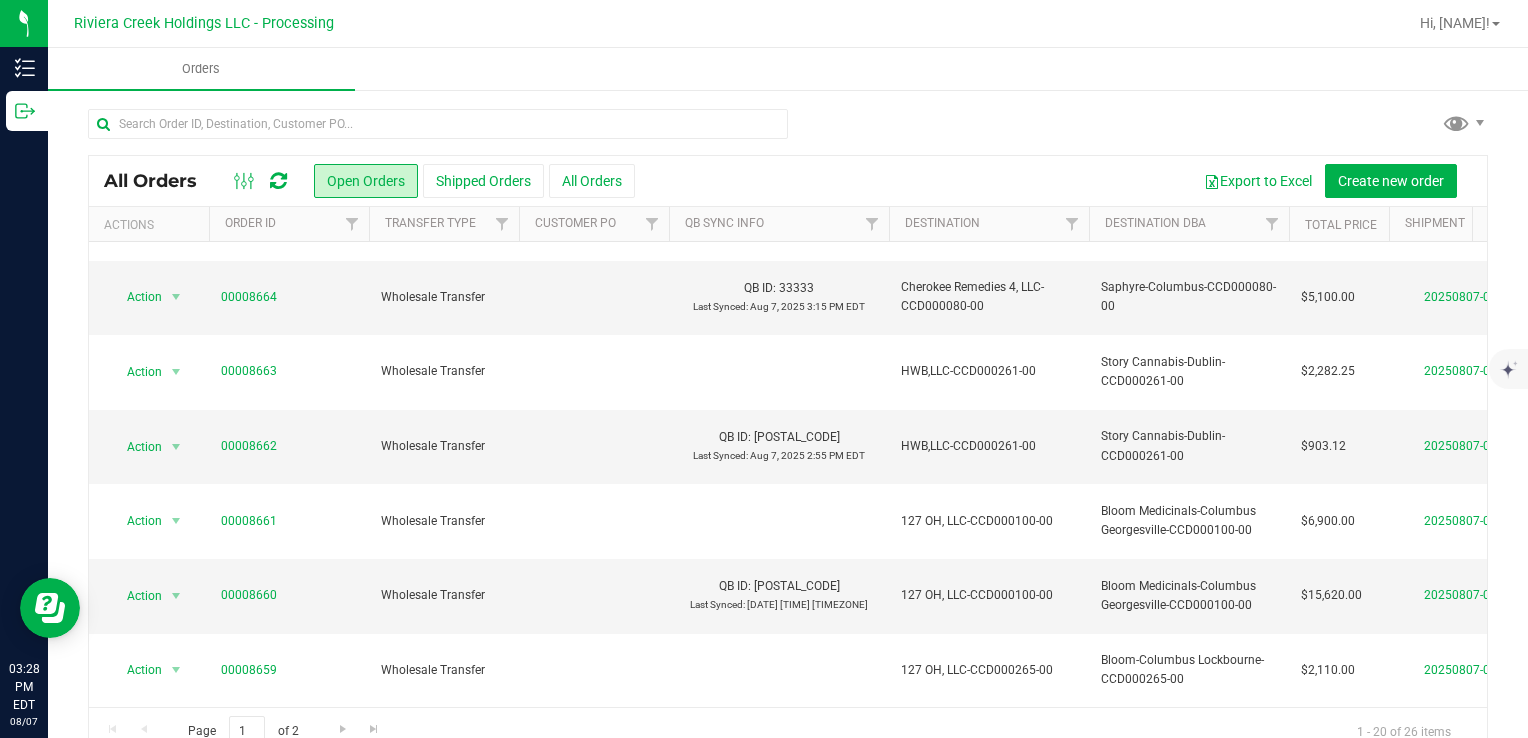 click on "Action" at bounding box center [136, 894] 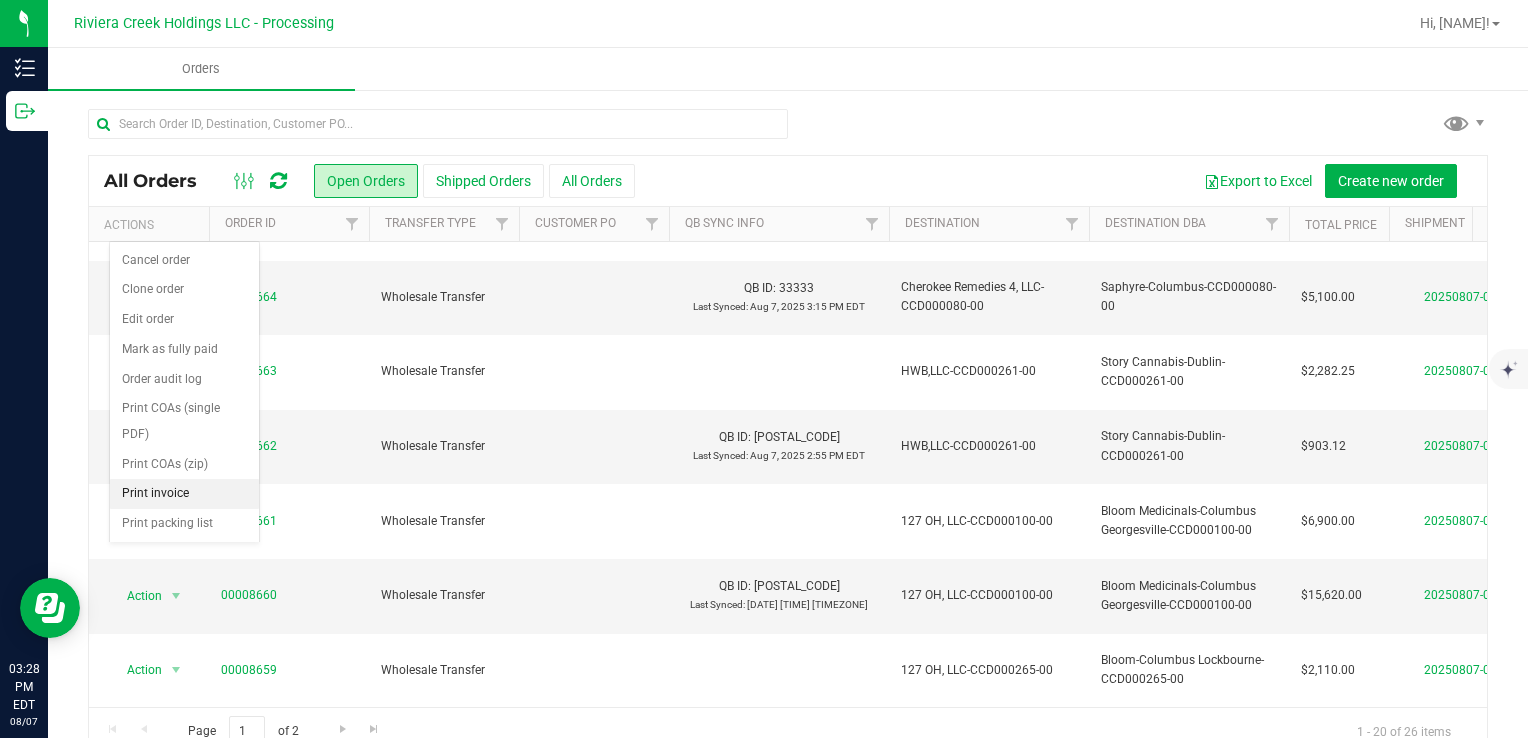 click on "Print invoice" at bounding box center (184, 494) 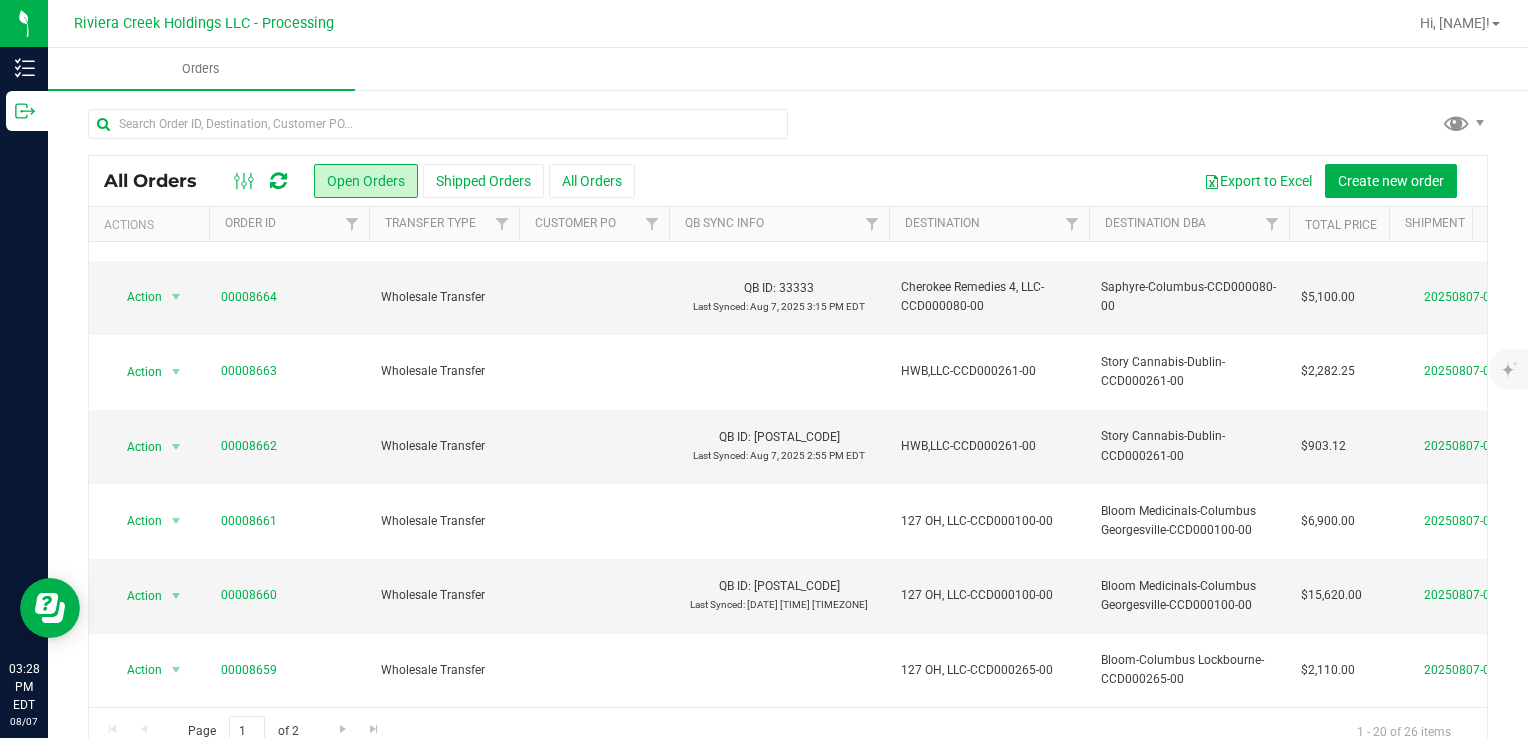 click at bounding box center (176, 820) 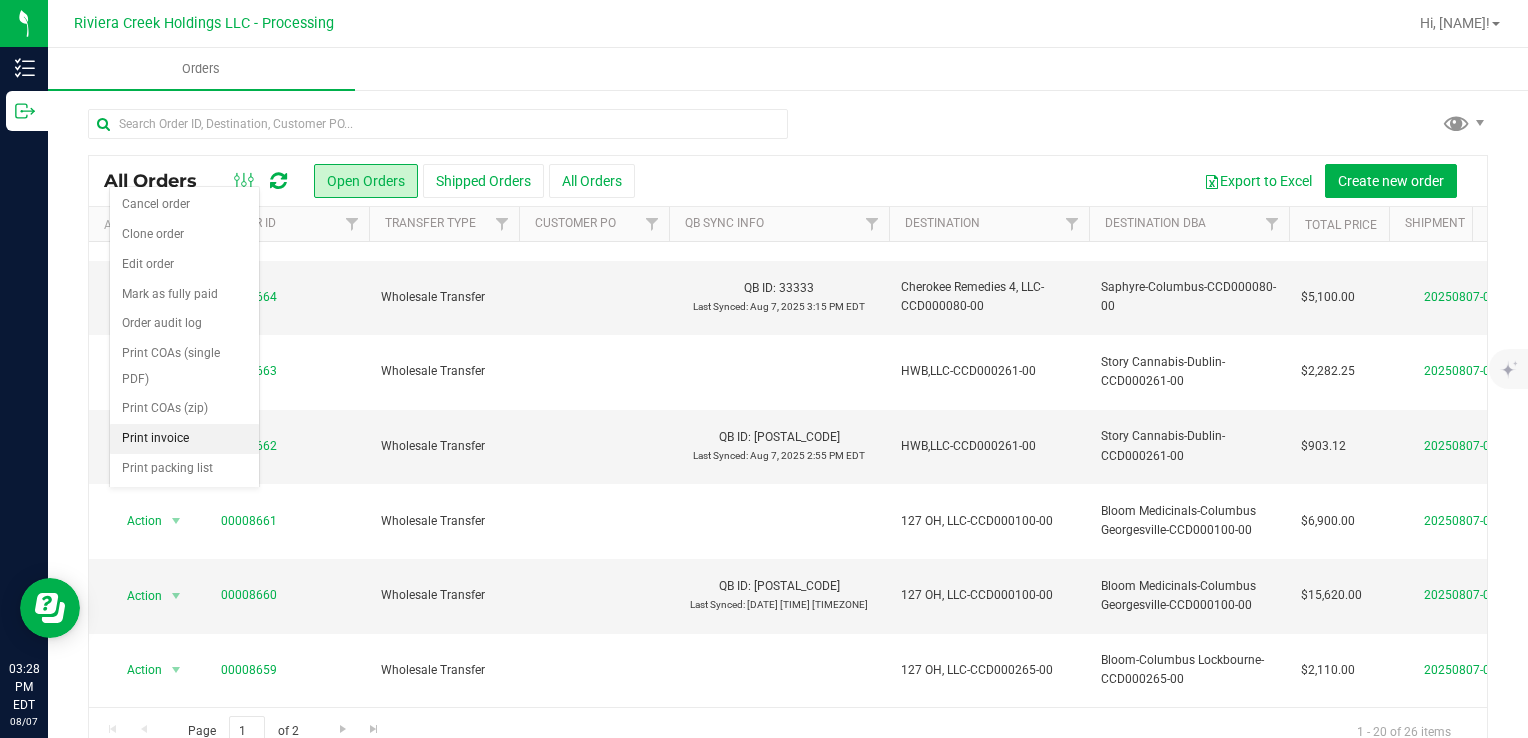 click on "Print invoice" at bounding box center (184, 439) 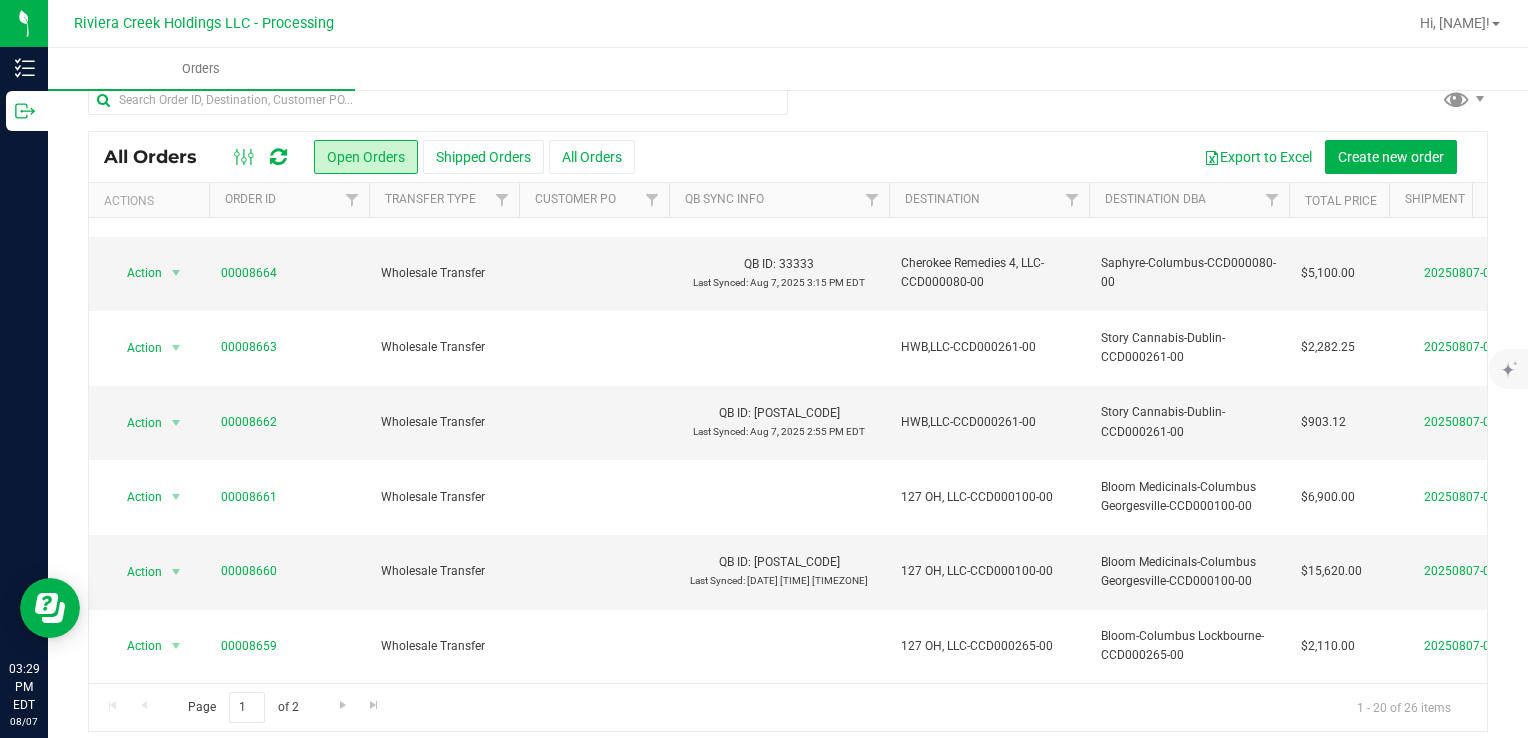 scroll, scrollTop: 36, scrollLeft: 0, axis: vertical 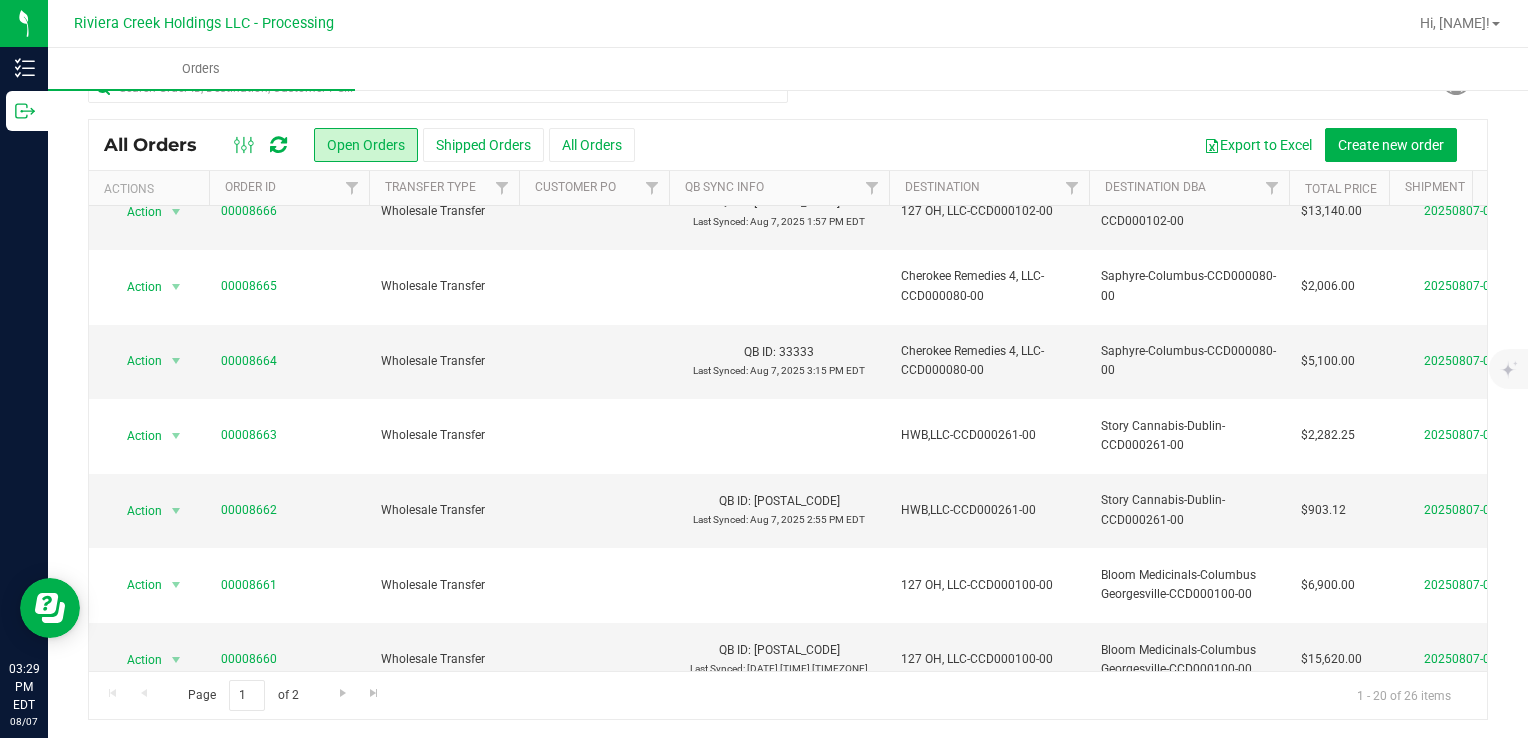 click at bounding box center (176, 809) 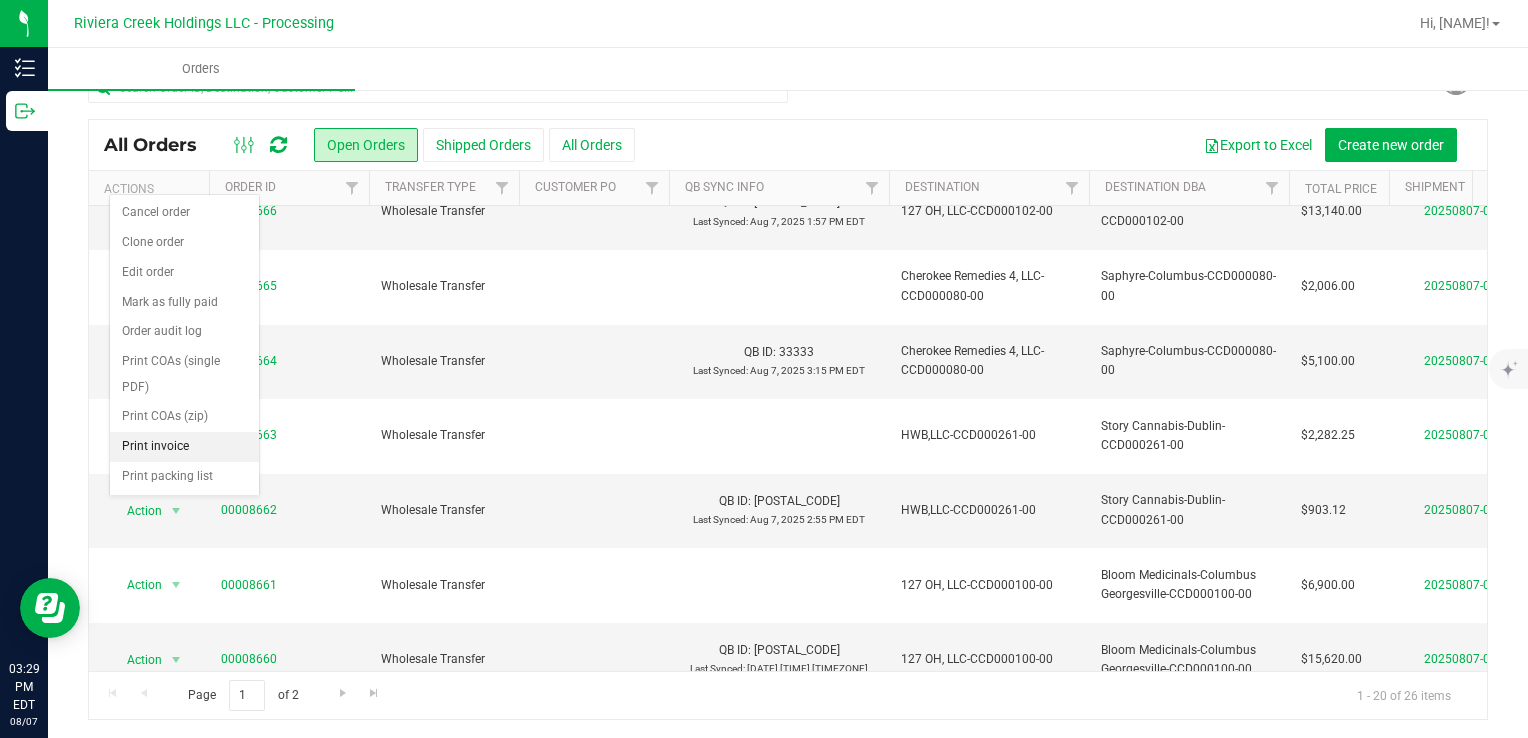 click on "Print invoice" at bounding box center [184, 447] 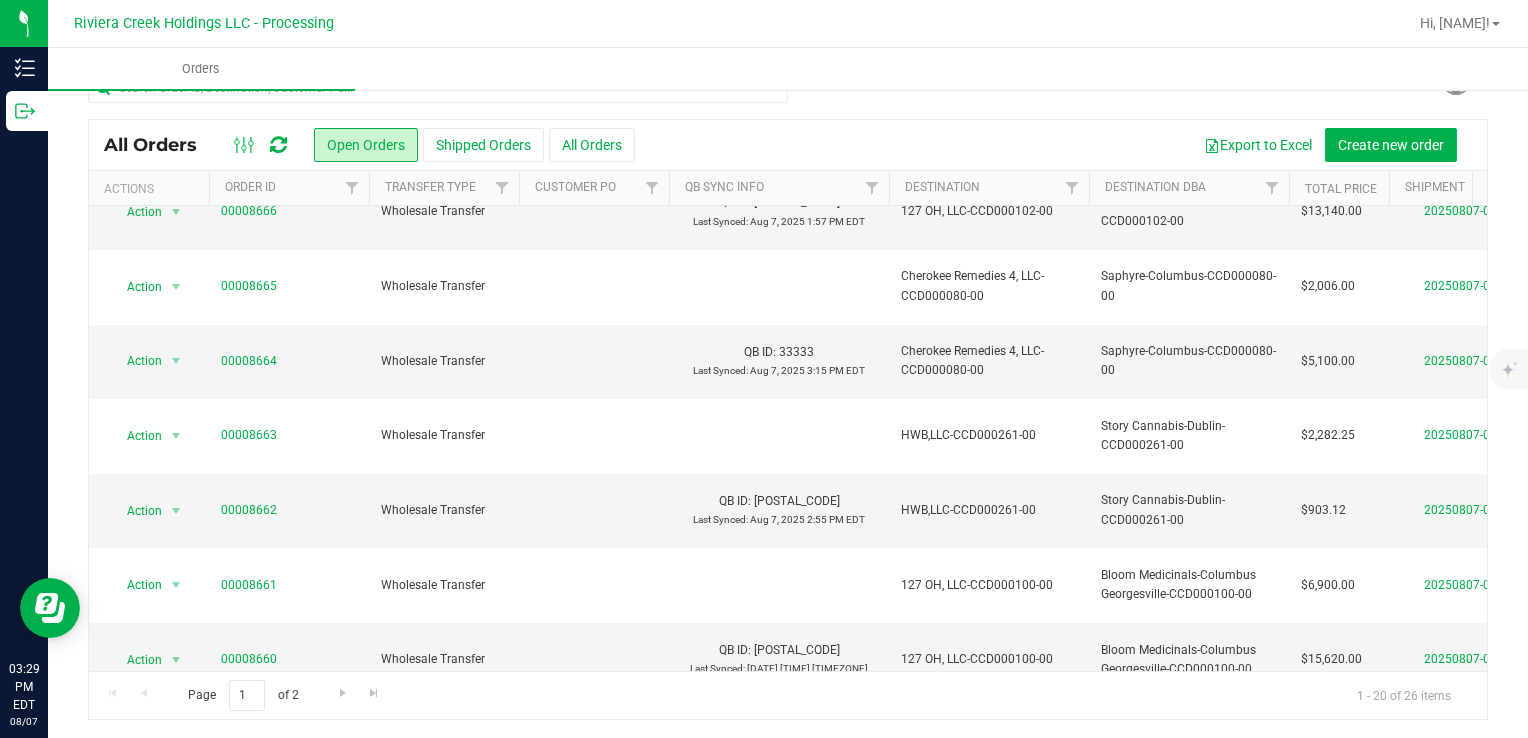 click on "Action" at bounding box center [136, 734] 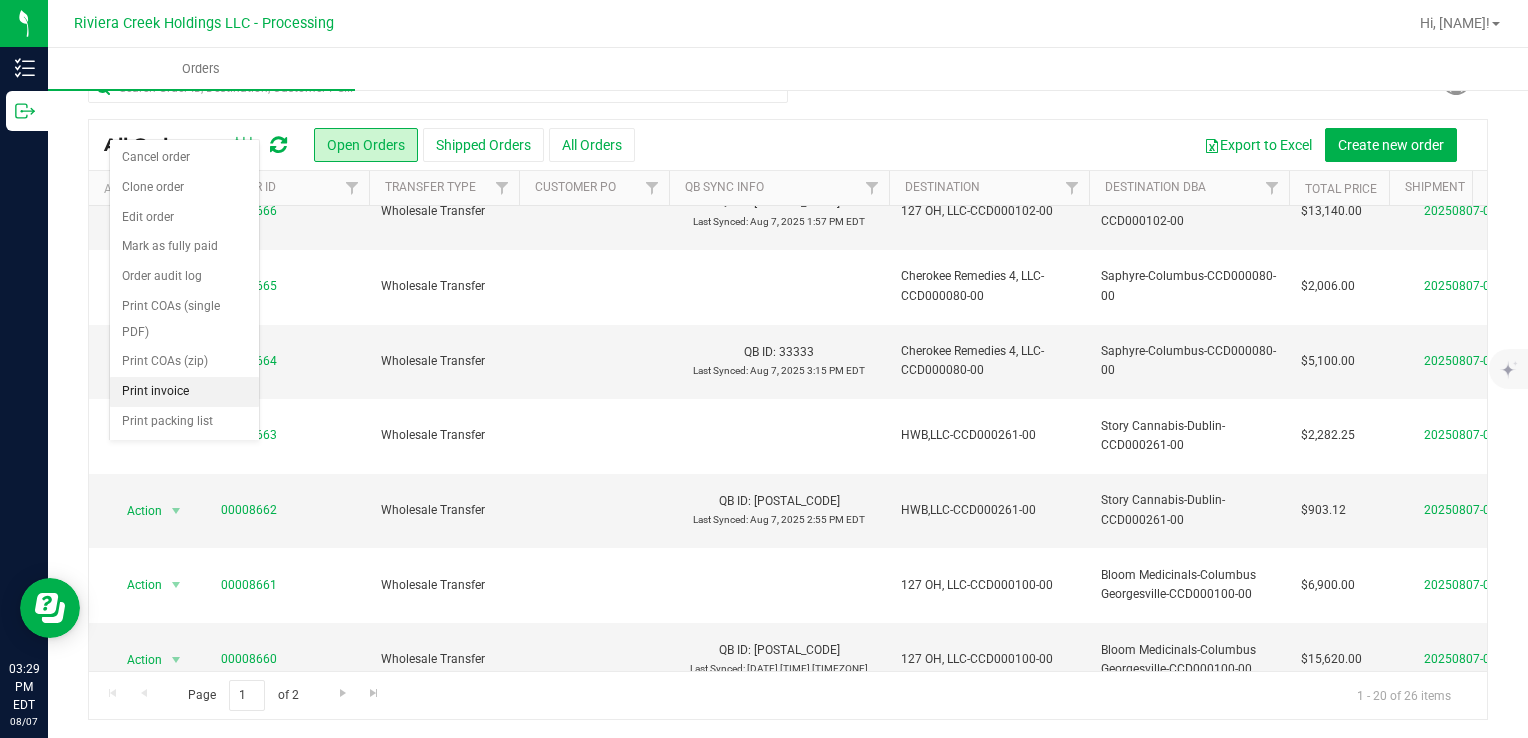 click on "Print invoice" at bounding box center (184, 392) 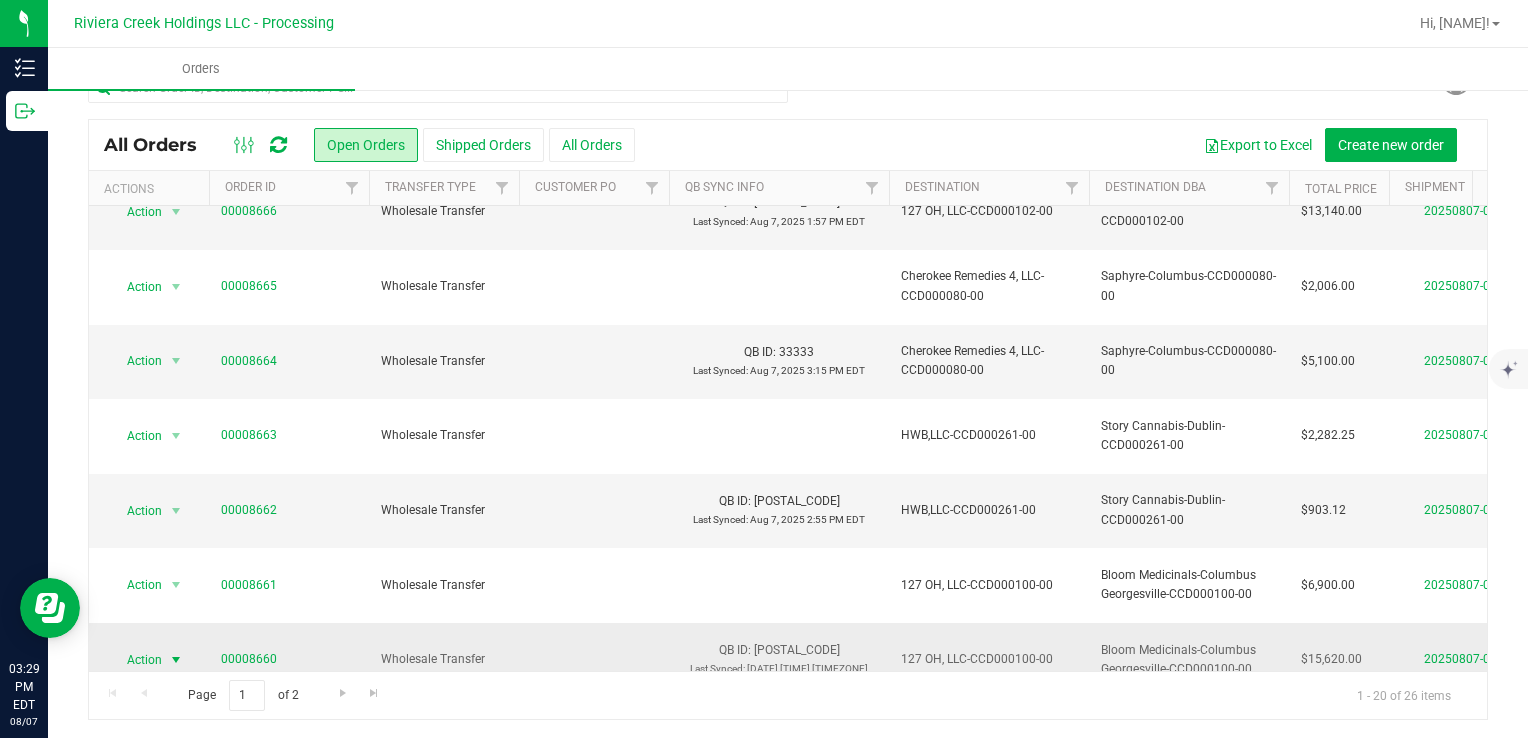 click at bounding box center (176, 660) 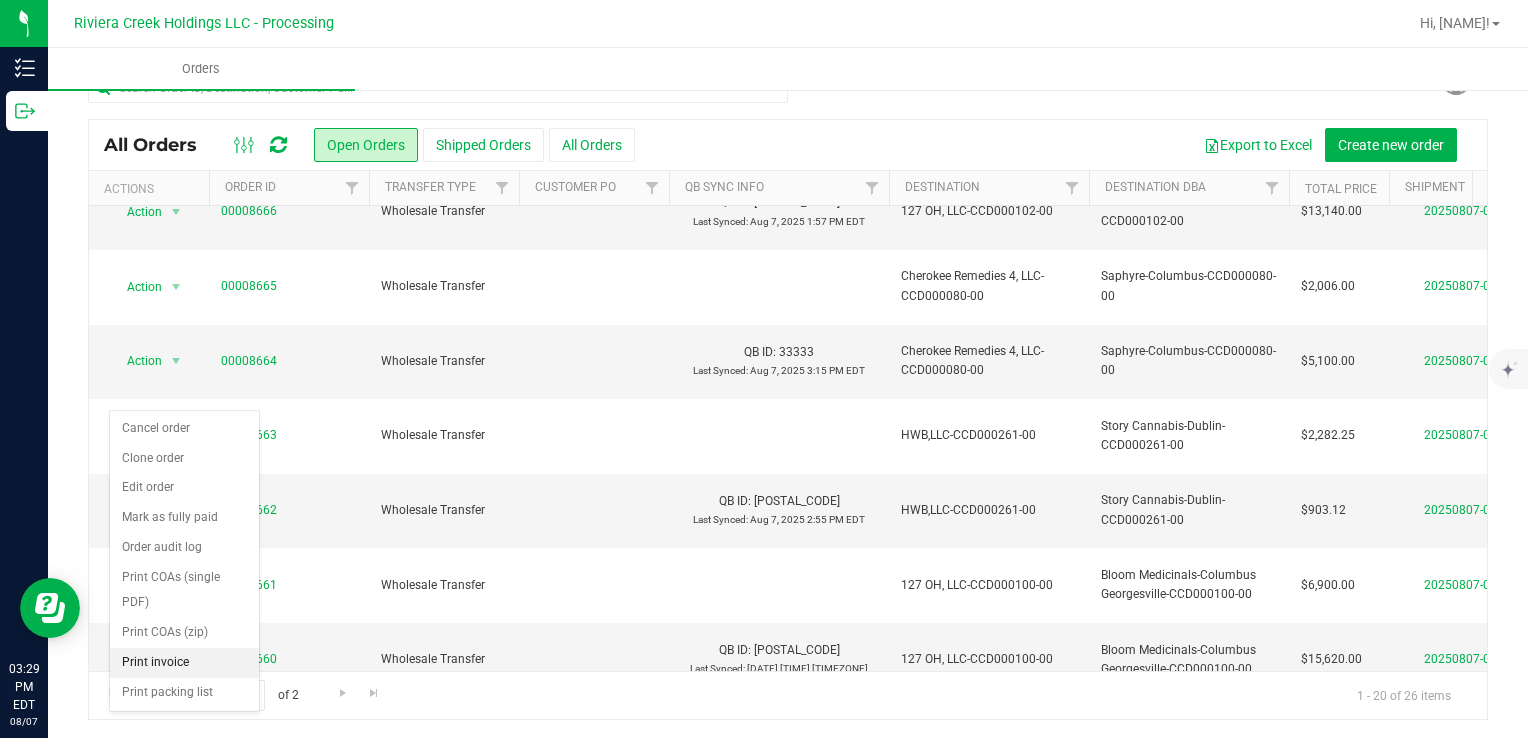 click on "Print invoice" at bounding box center [184, 663] 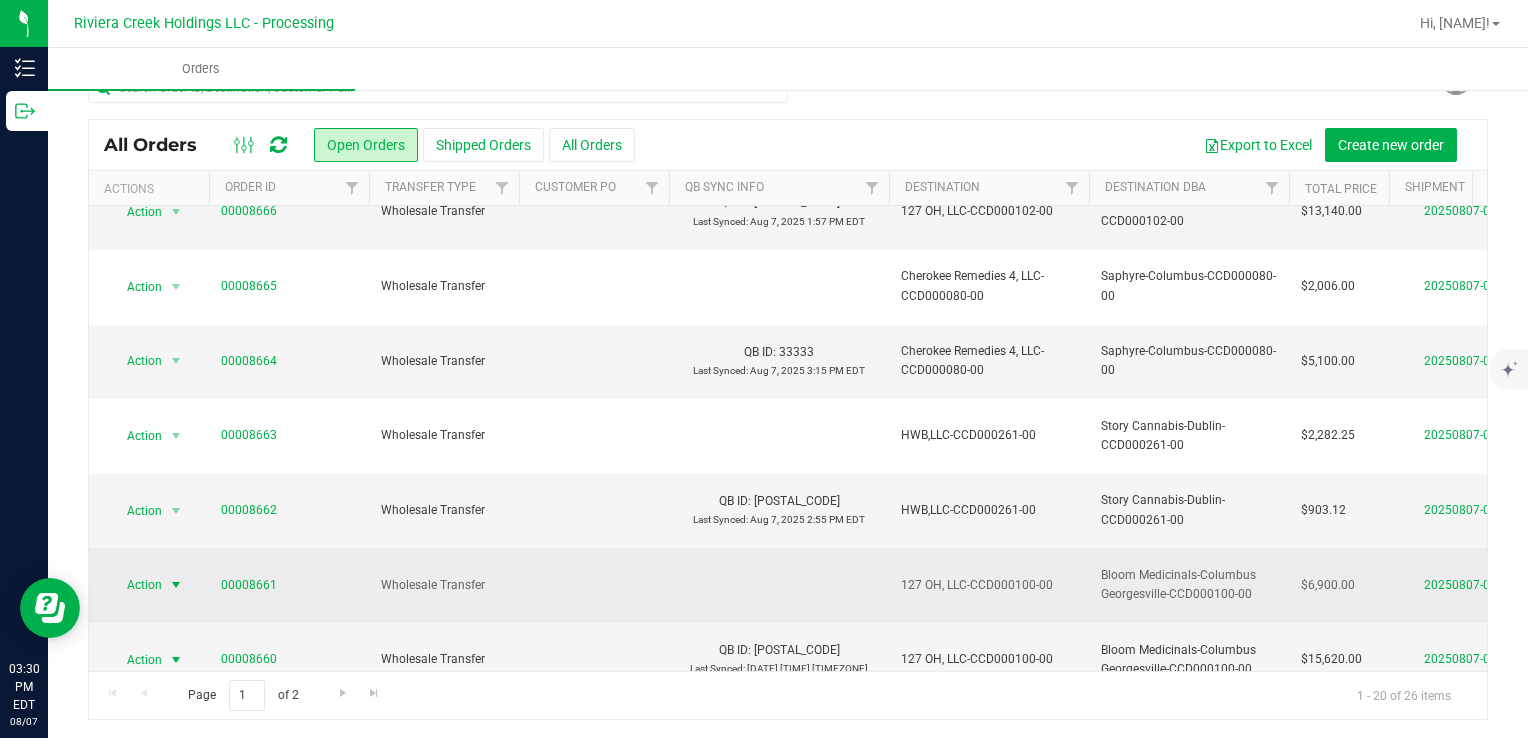 click at bounding box center (176, 585) 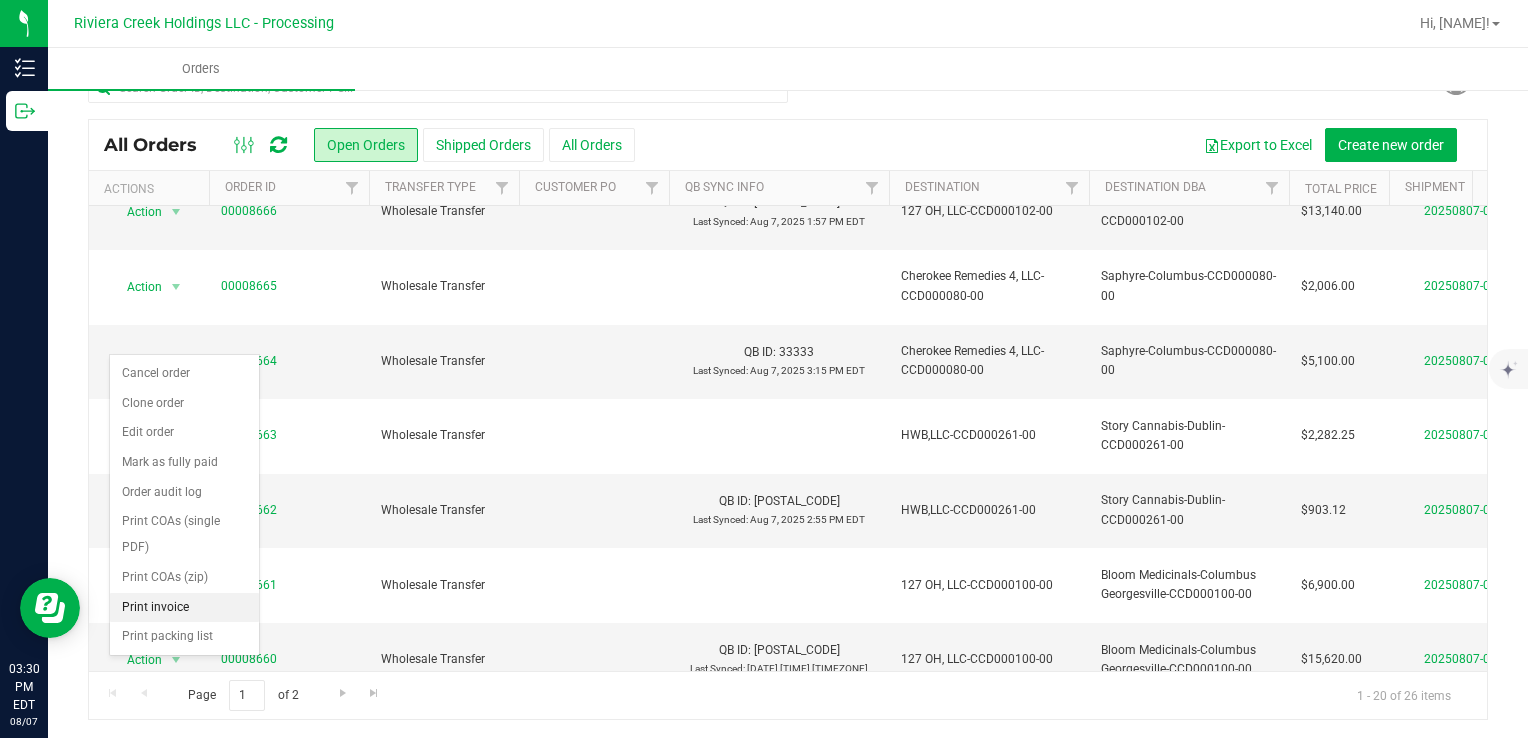 click on "Print invoice" at bounding box center [184, 608] 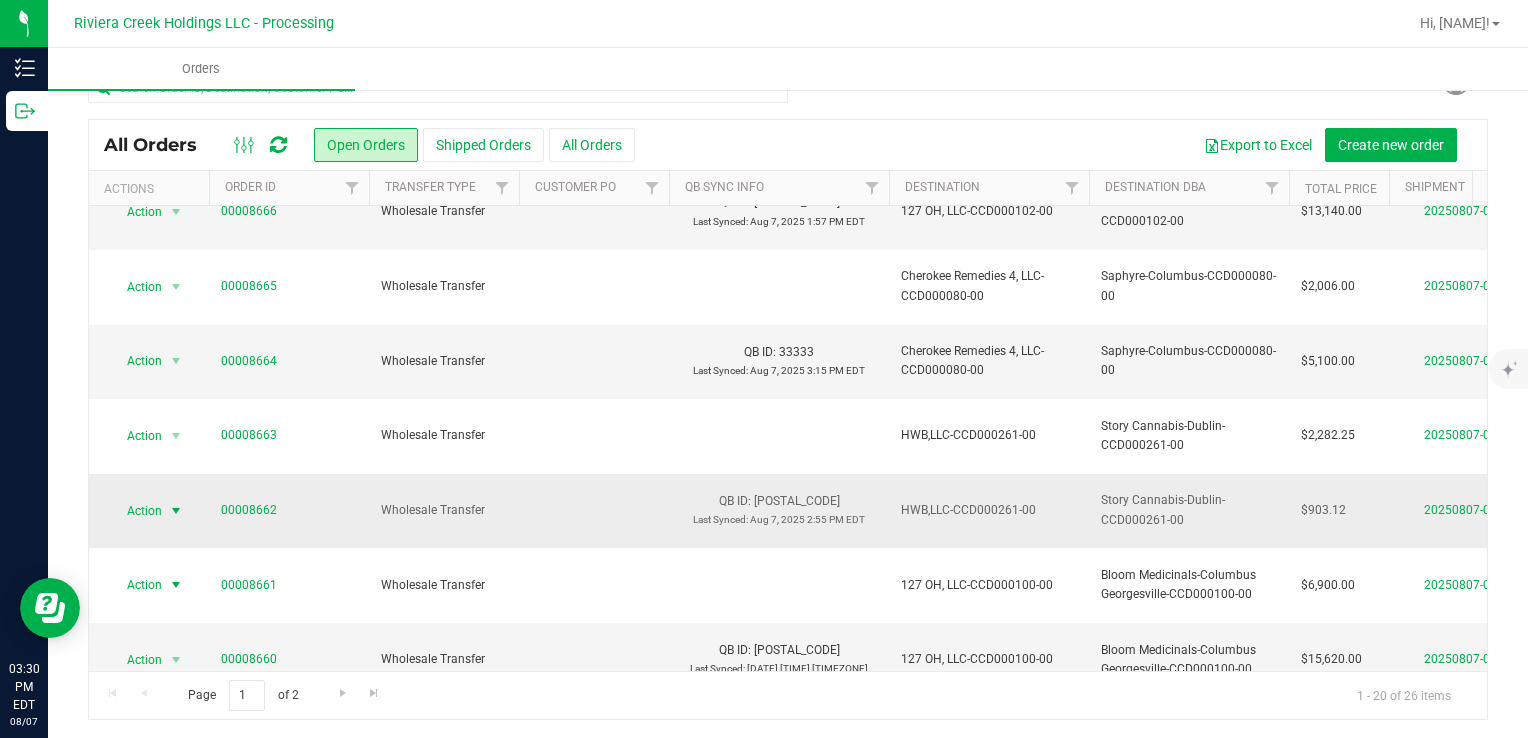 click at bounding box center [176, 511] 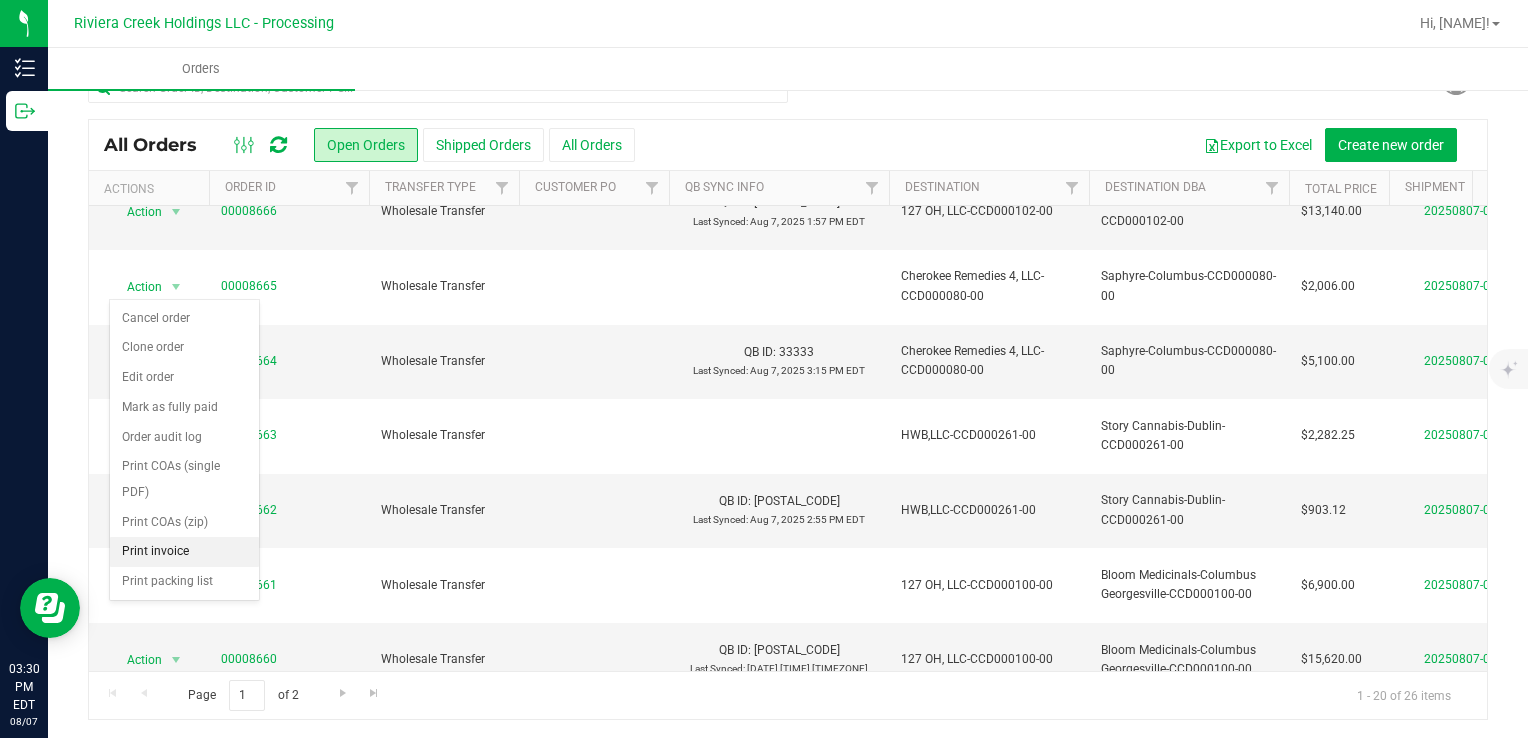 click on "Print invoice" at bounding box center (184, 552) 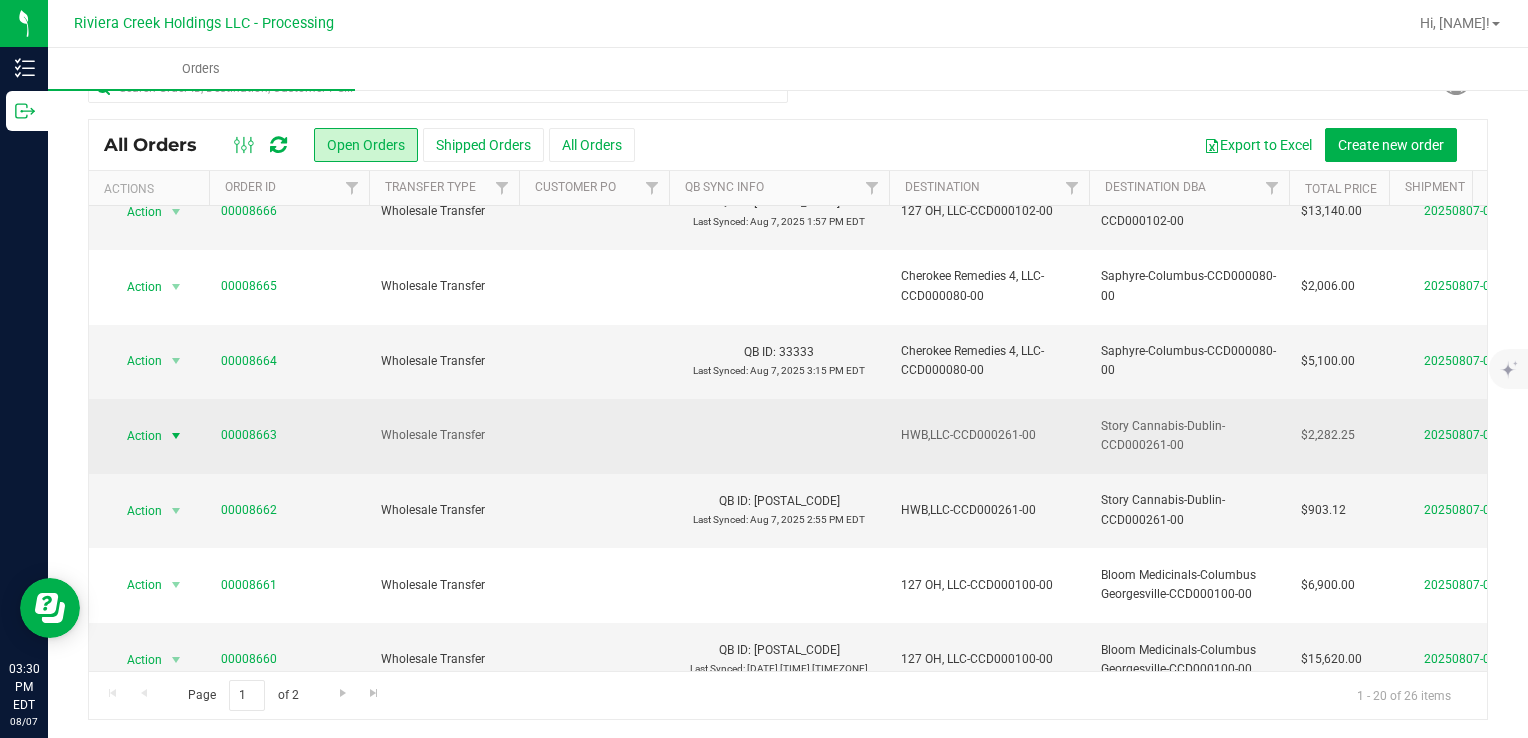 click at bounding box center (176, 436) 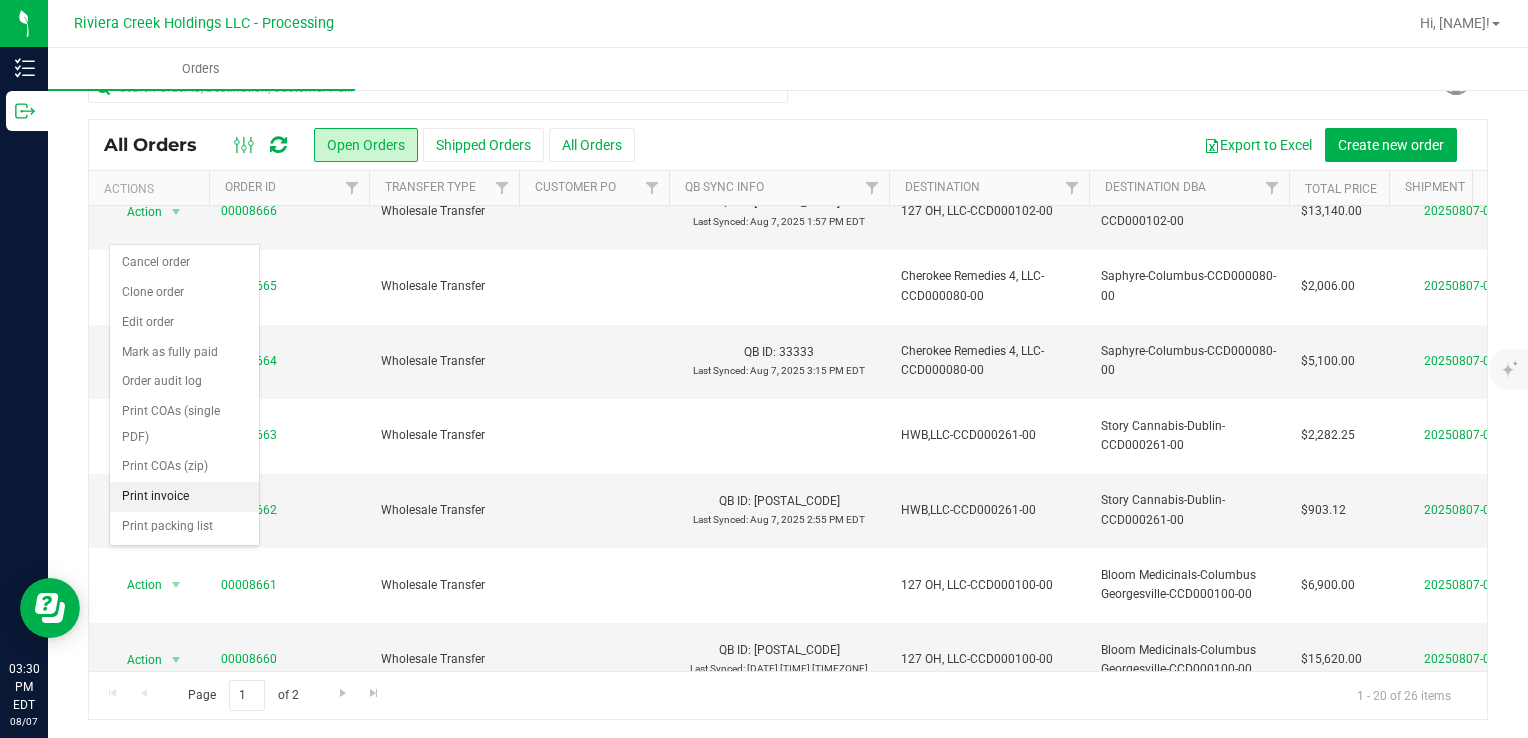 click on "Print invoice" at bounding box center (184, 497) 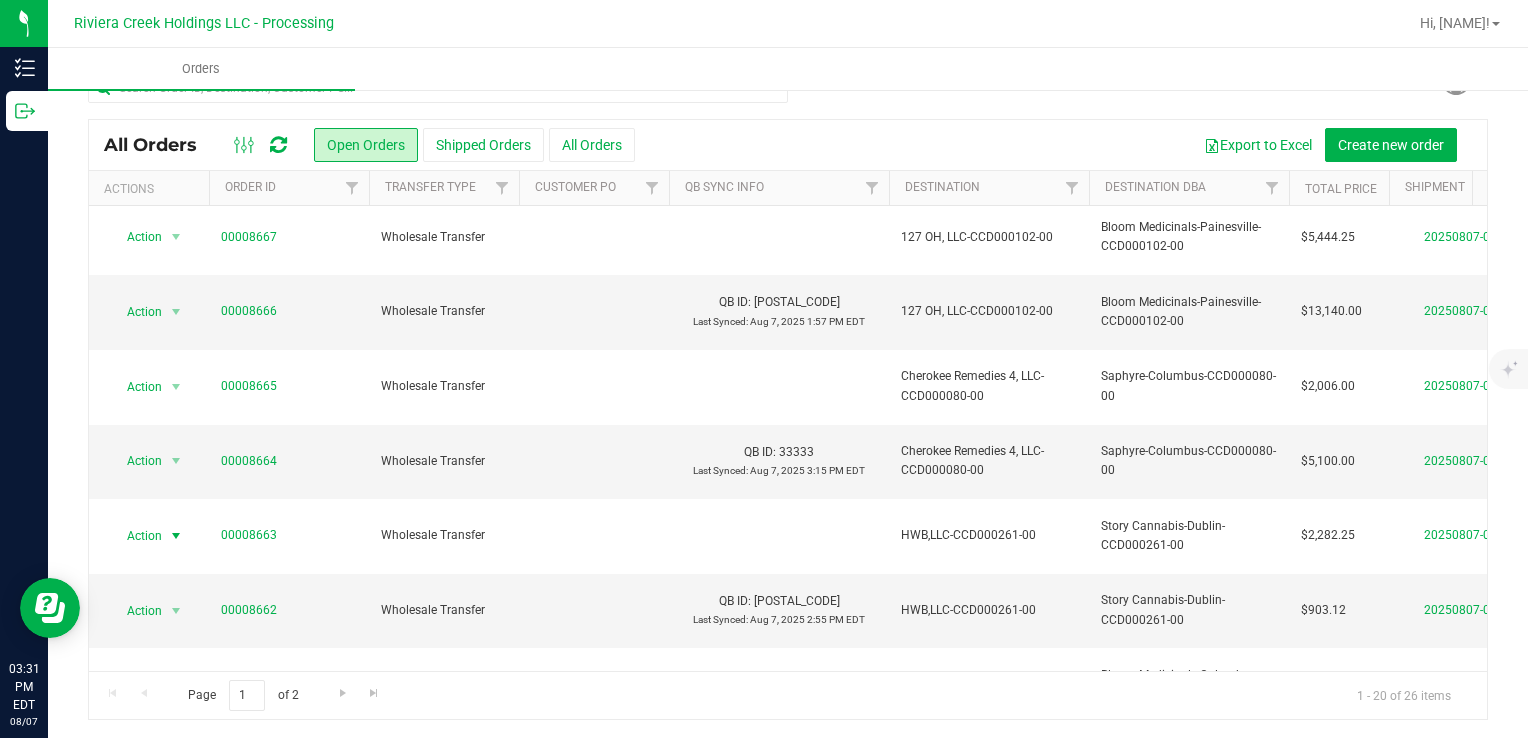 scroll, scrollTop: 353, scrollLeft: 0, axis: vertical 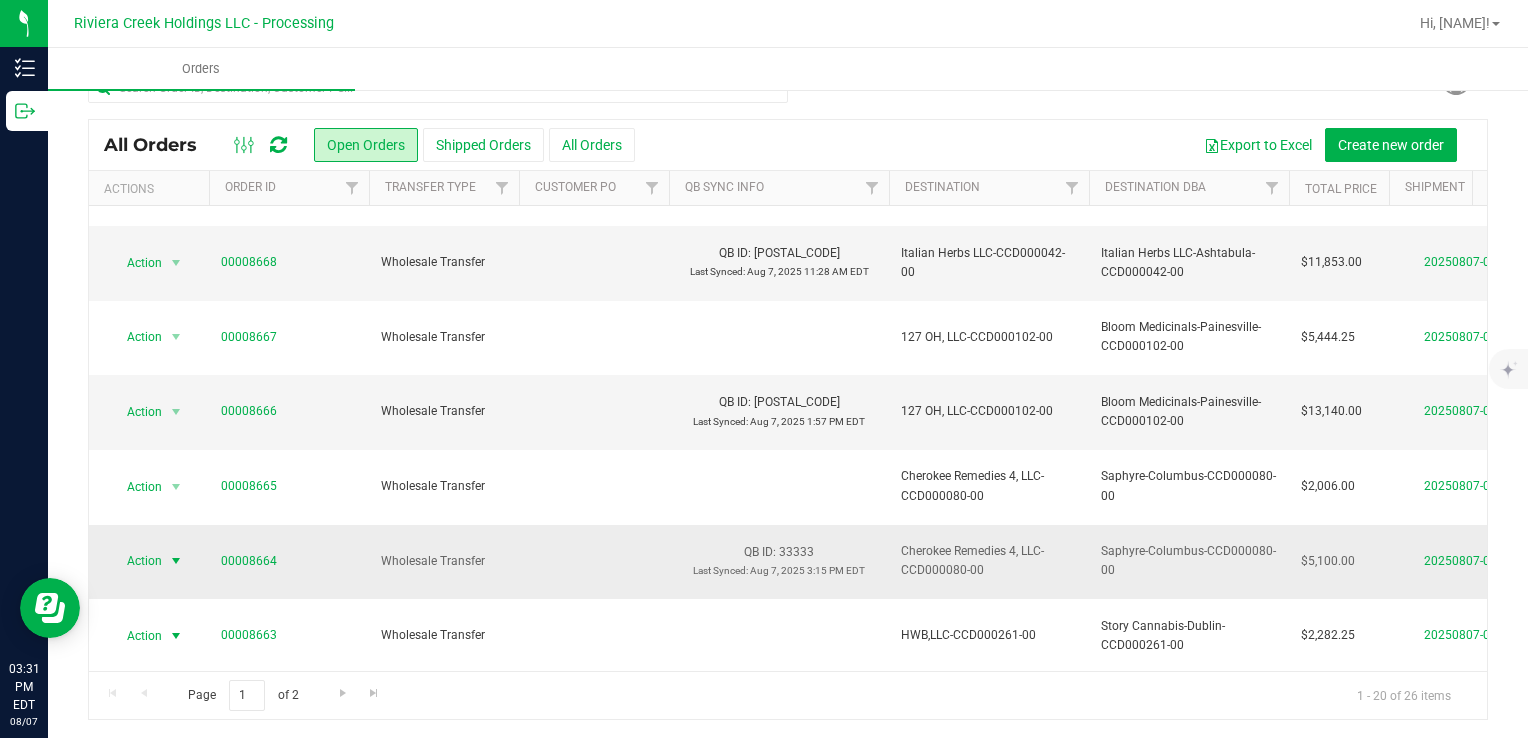 click at bounding box center [176, 561] 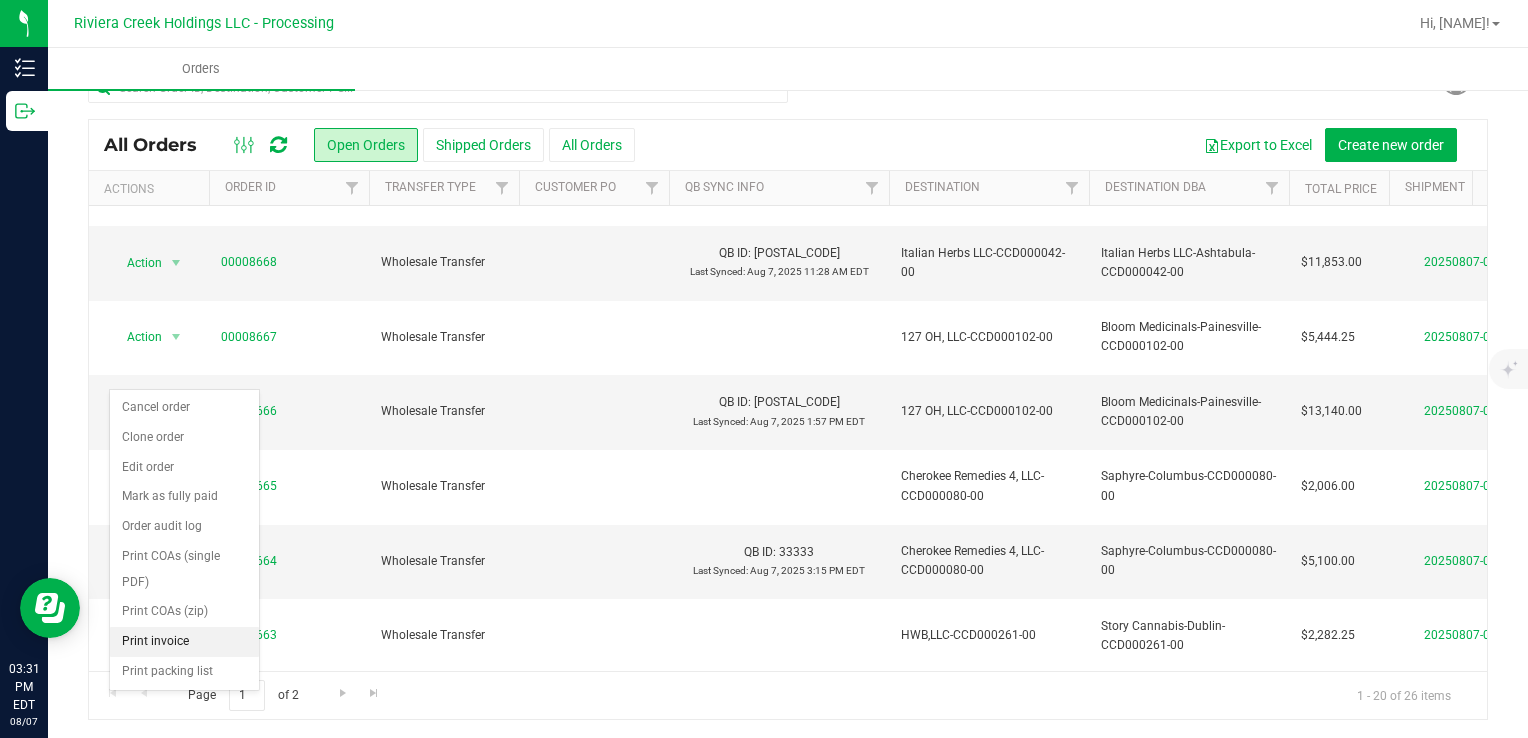 click on "Print invoice" at bounding box center [184, 642] 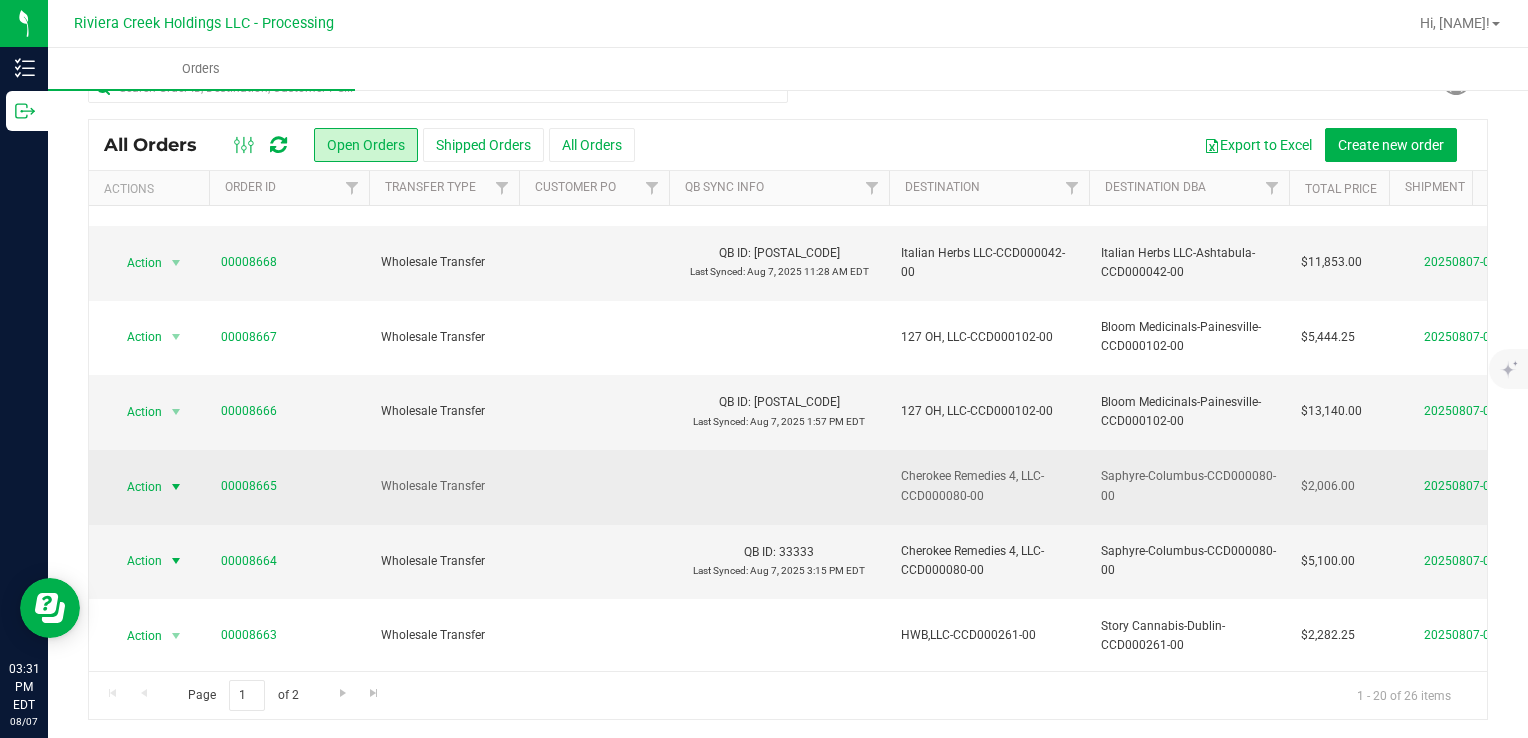 click at bounding box center (176, 487) 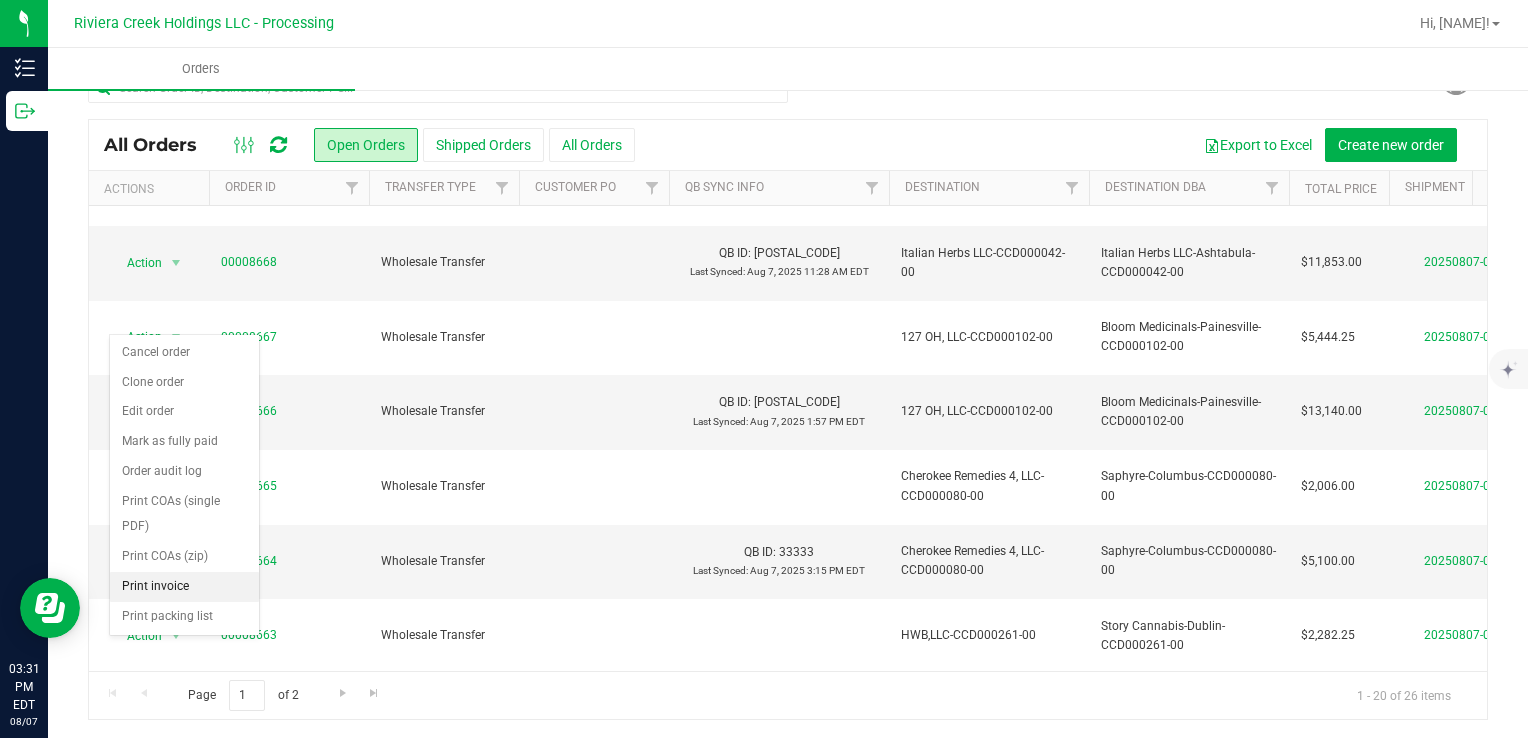 click on "Print invoice" at bounding box center (184, 587) 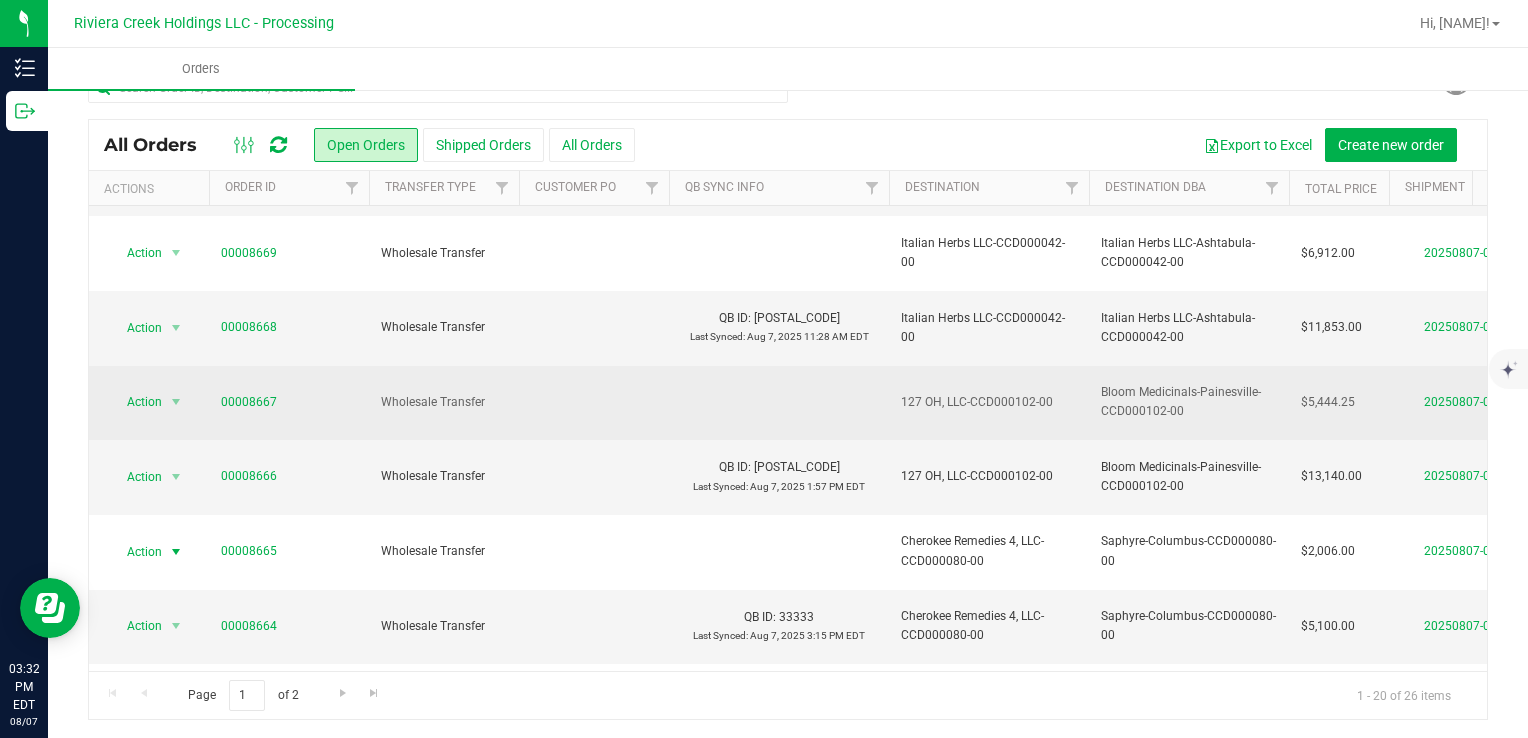 scroll, scrollTop: 253, scrollLeft: 0, axis: vertical 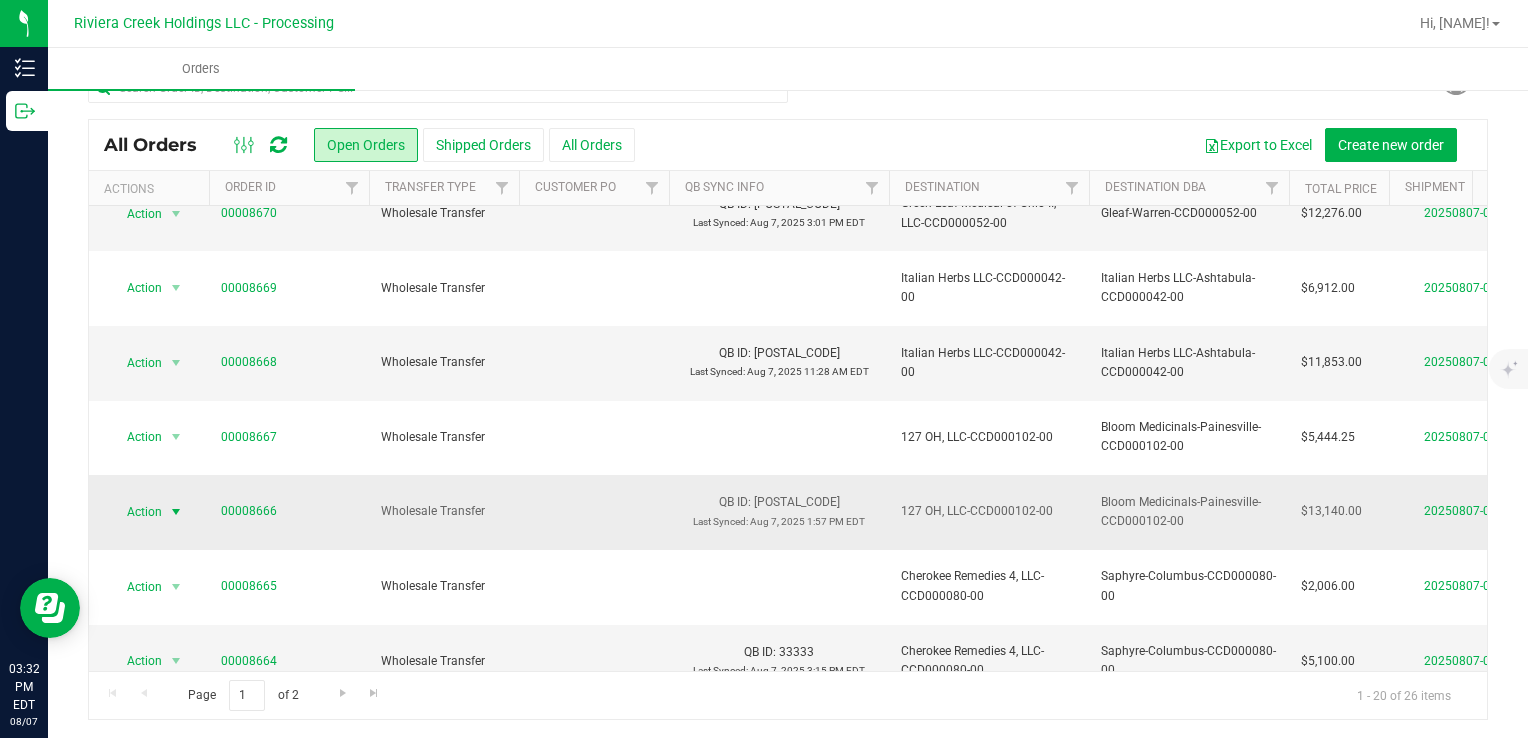 click at bounding box center [176, 512] 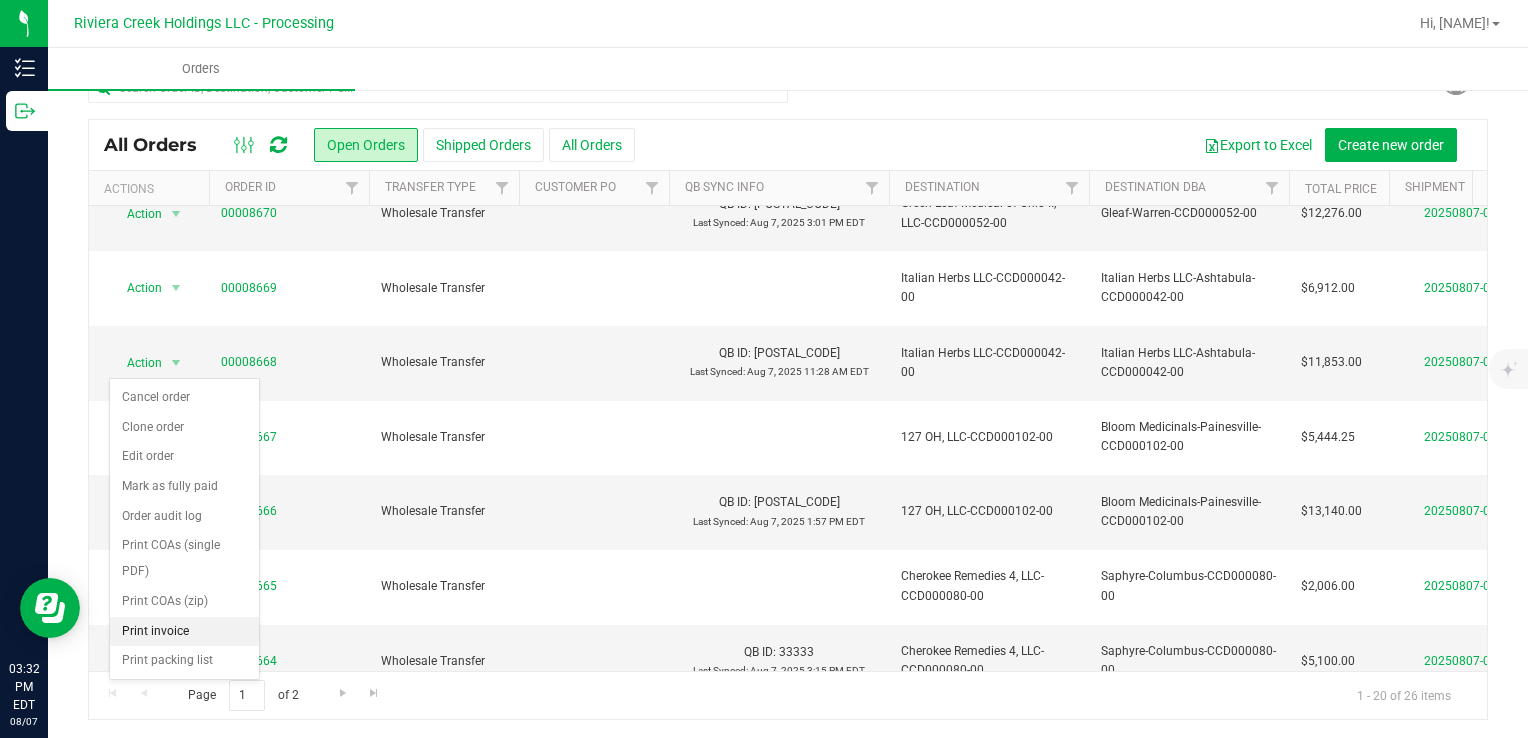 click on "Print invoice" at bounding box center (184, 632) 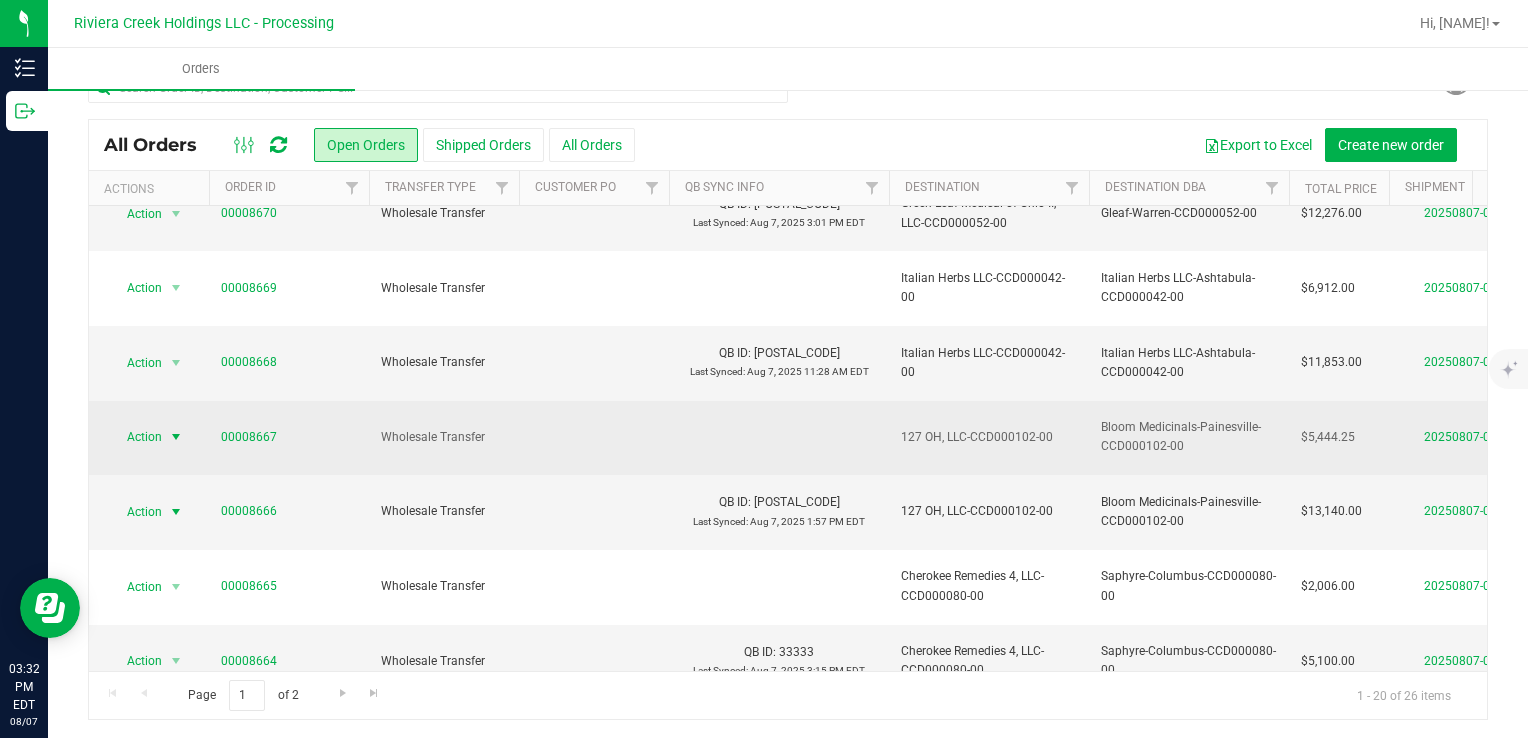 click at bounding box center [176, 437] 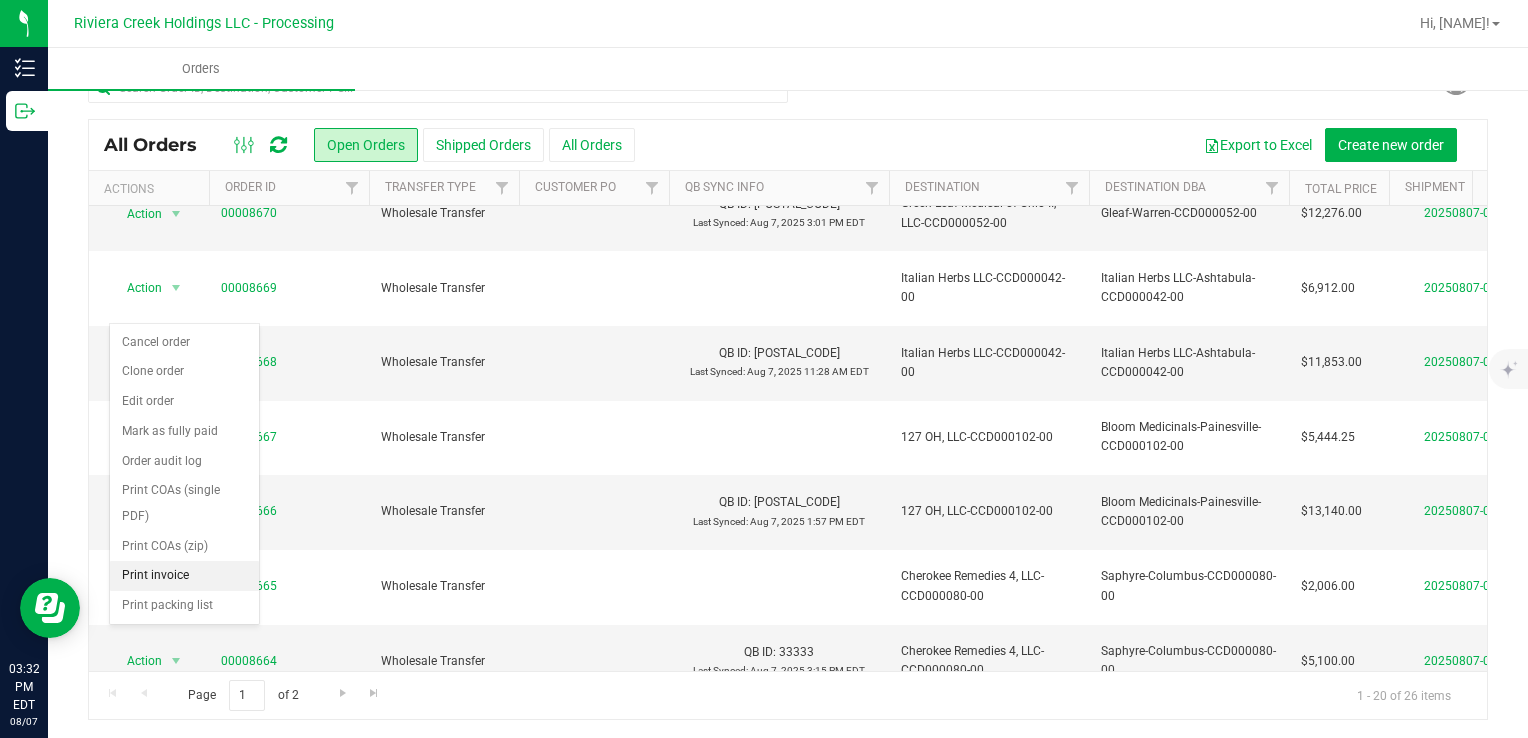 click on "Print invoice" at bounding box center [184, 576] 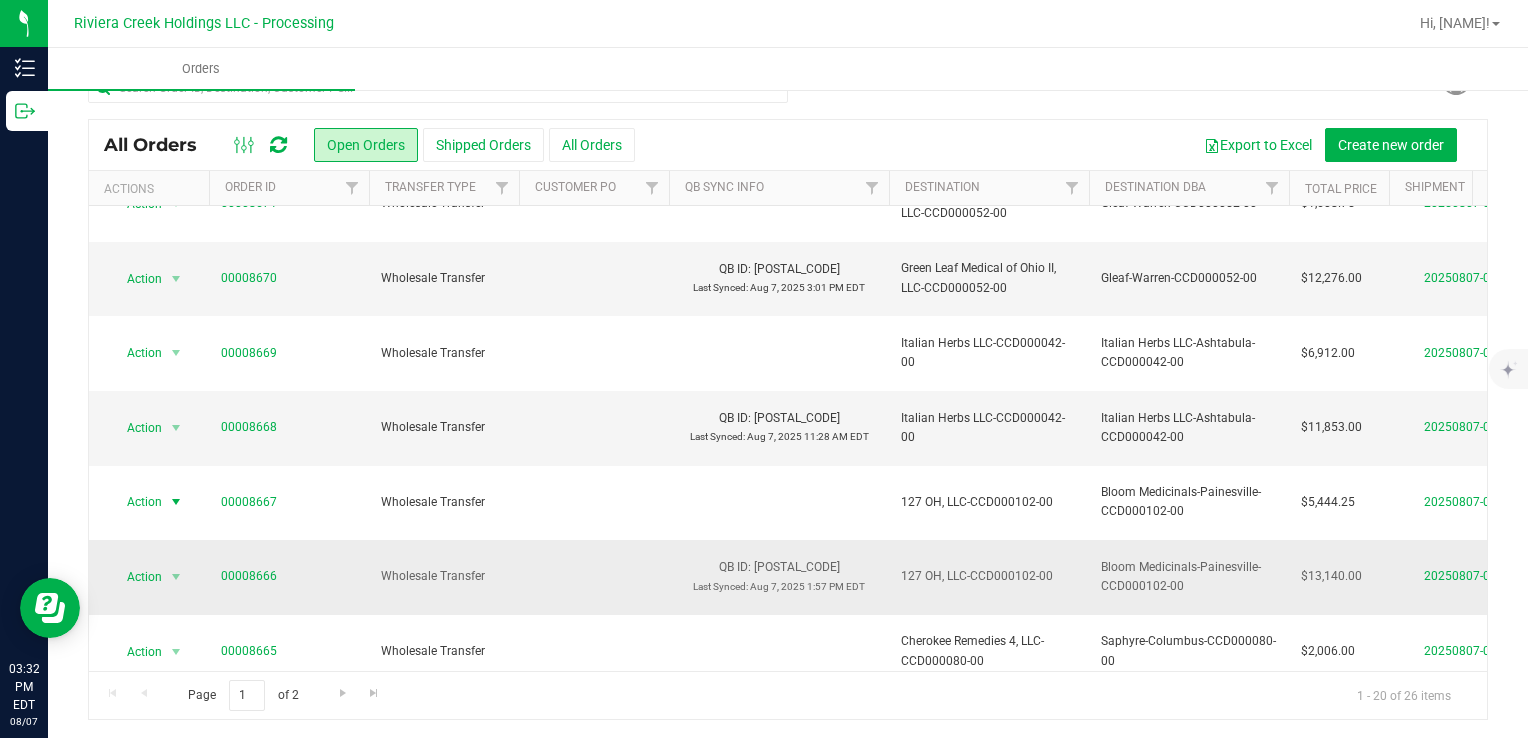 scroll, scrollTop: 153, scrollLeft: 0, axis: vertical 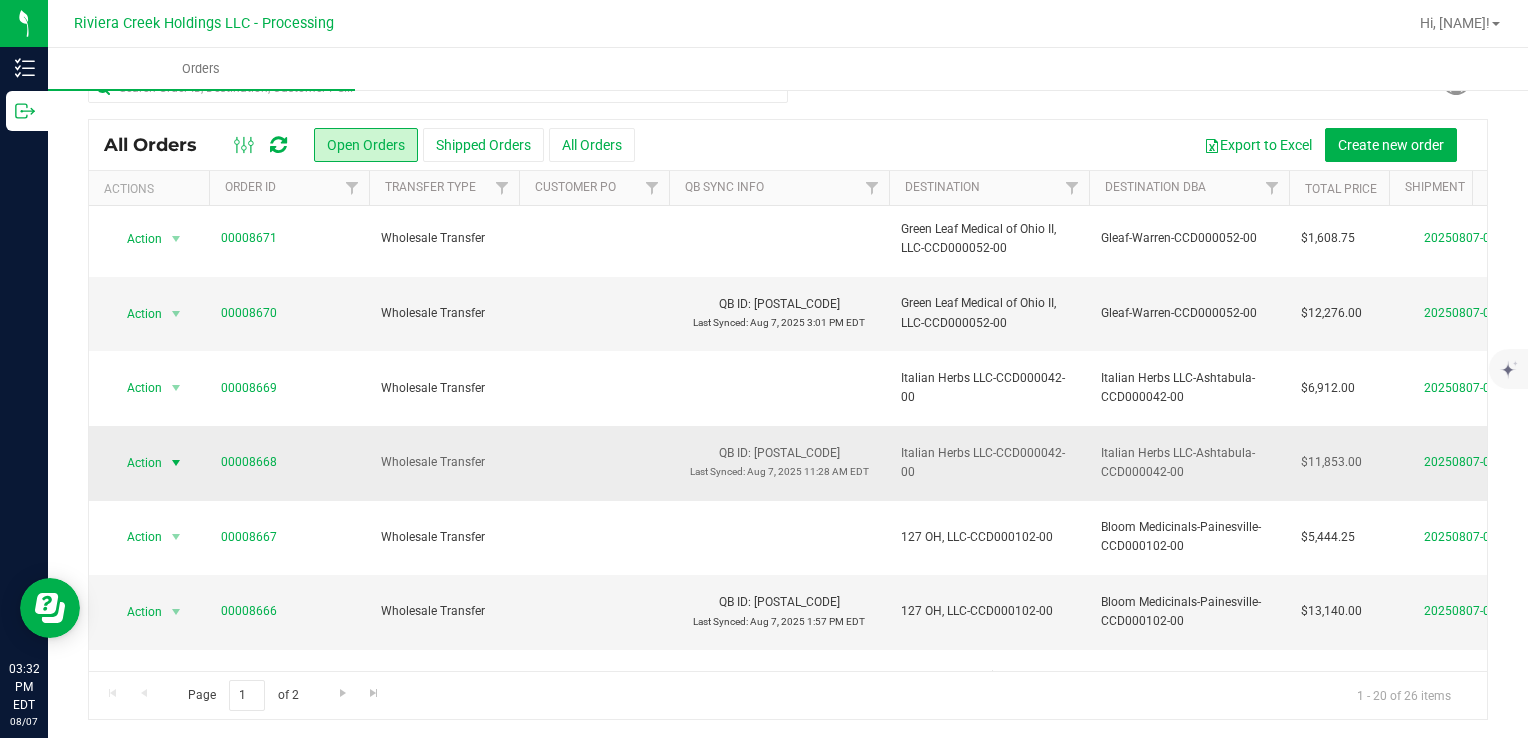 click on "Action" at bounding box center [136, 463] 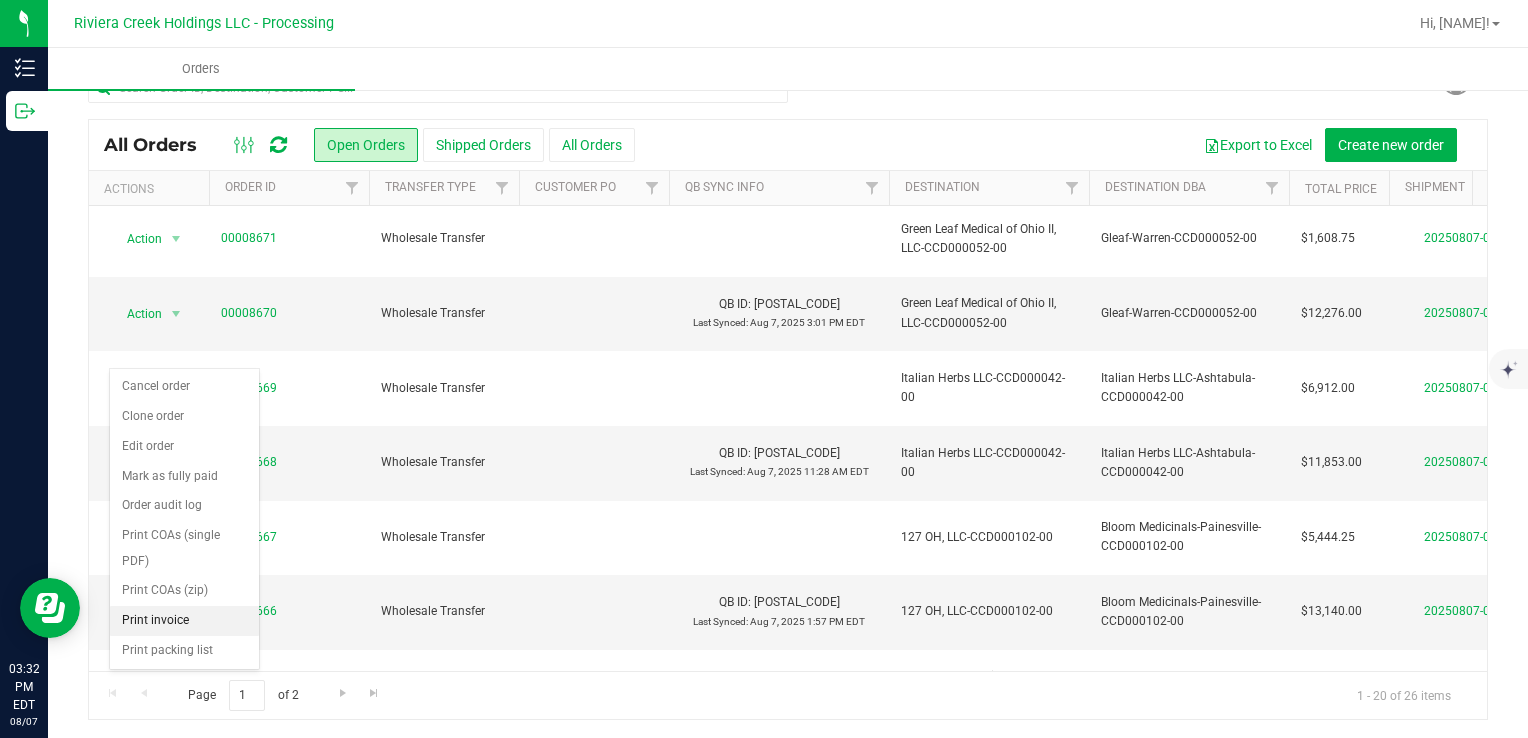 click on "Print invoice" at bounding box center [184, 621] 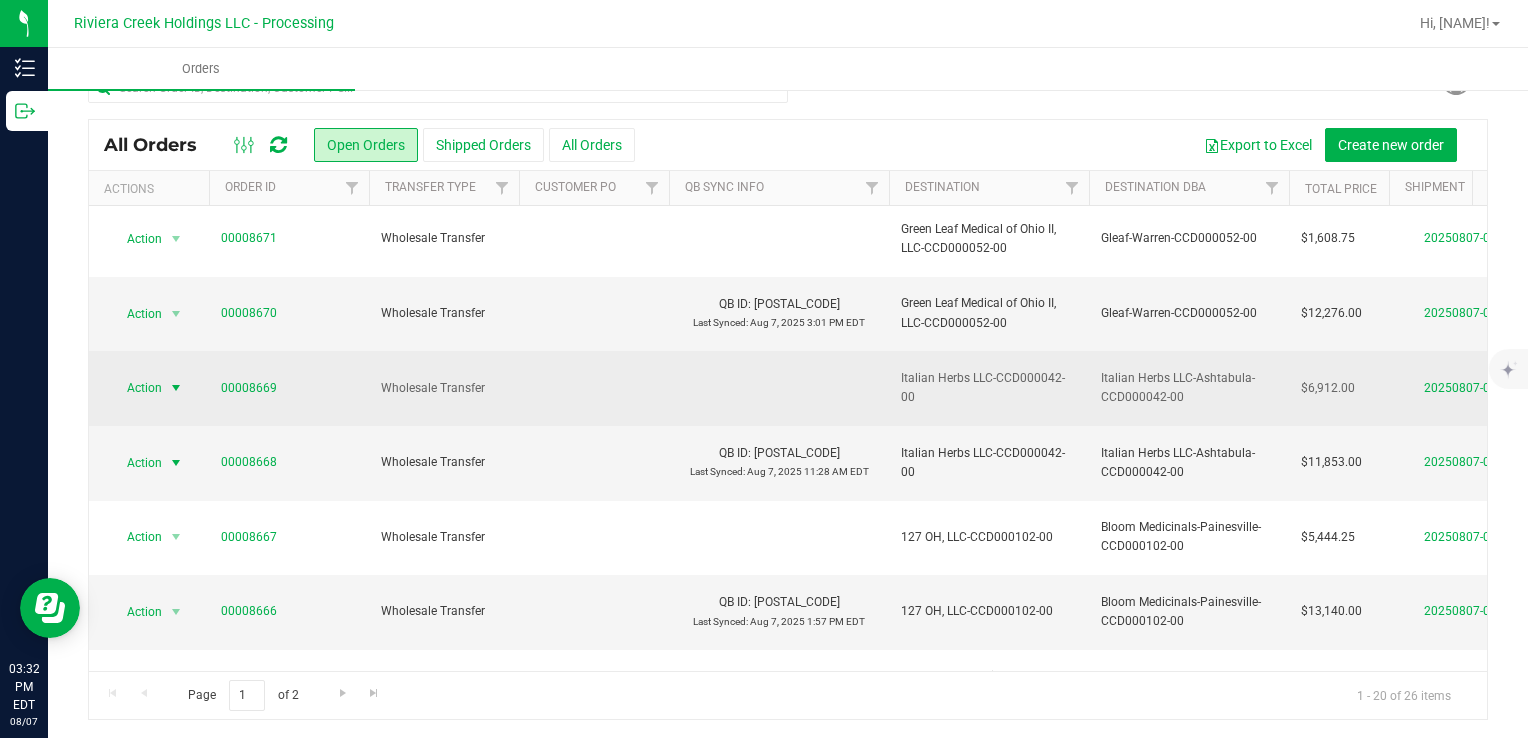click on "Action" at bounding box center (136, 388) 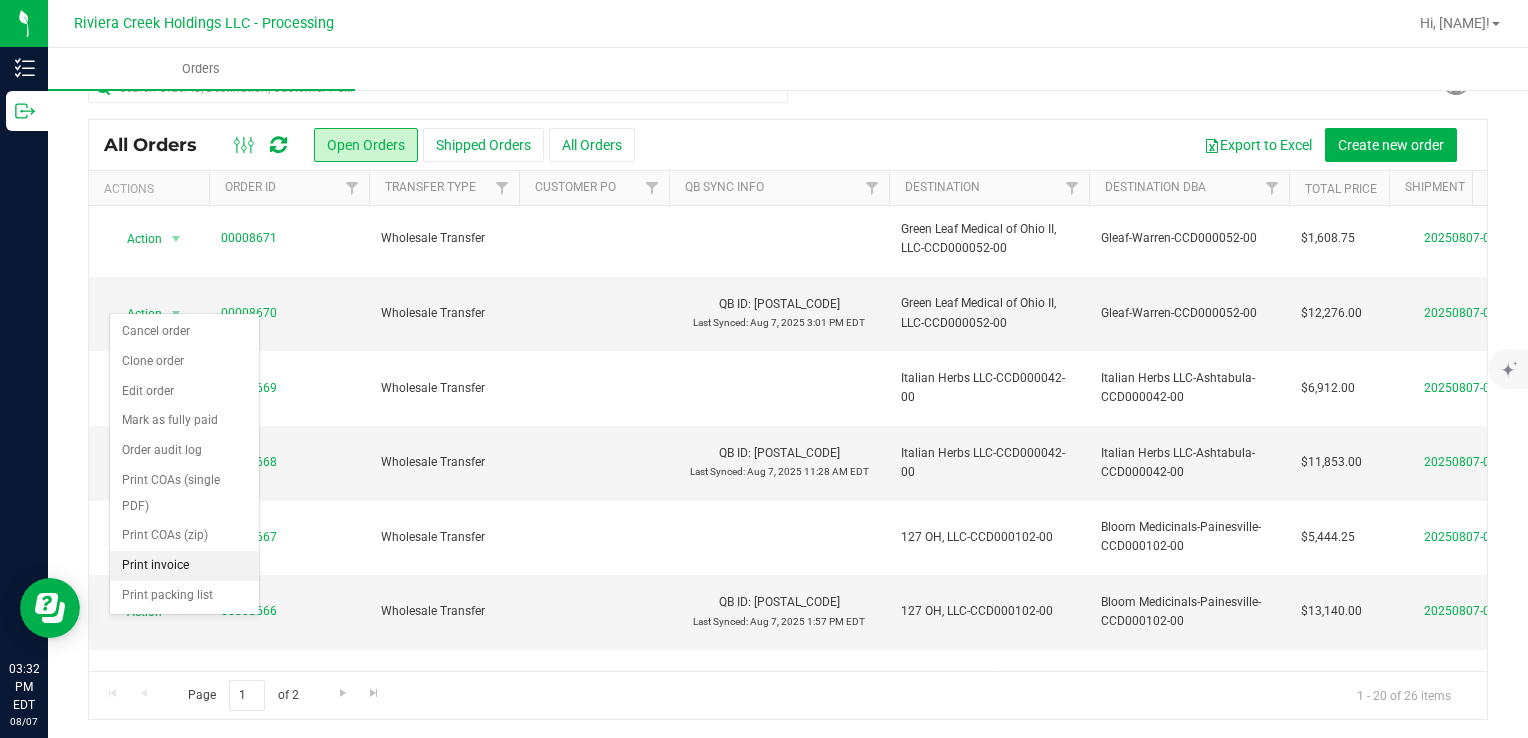 click on "Print invoice" at bounding box center [184, 566] 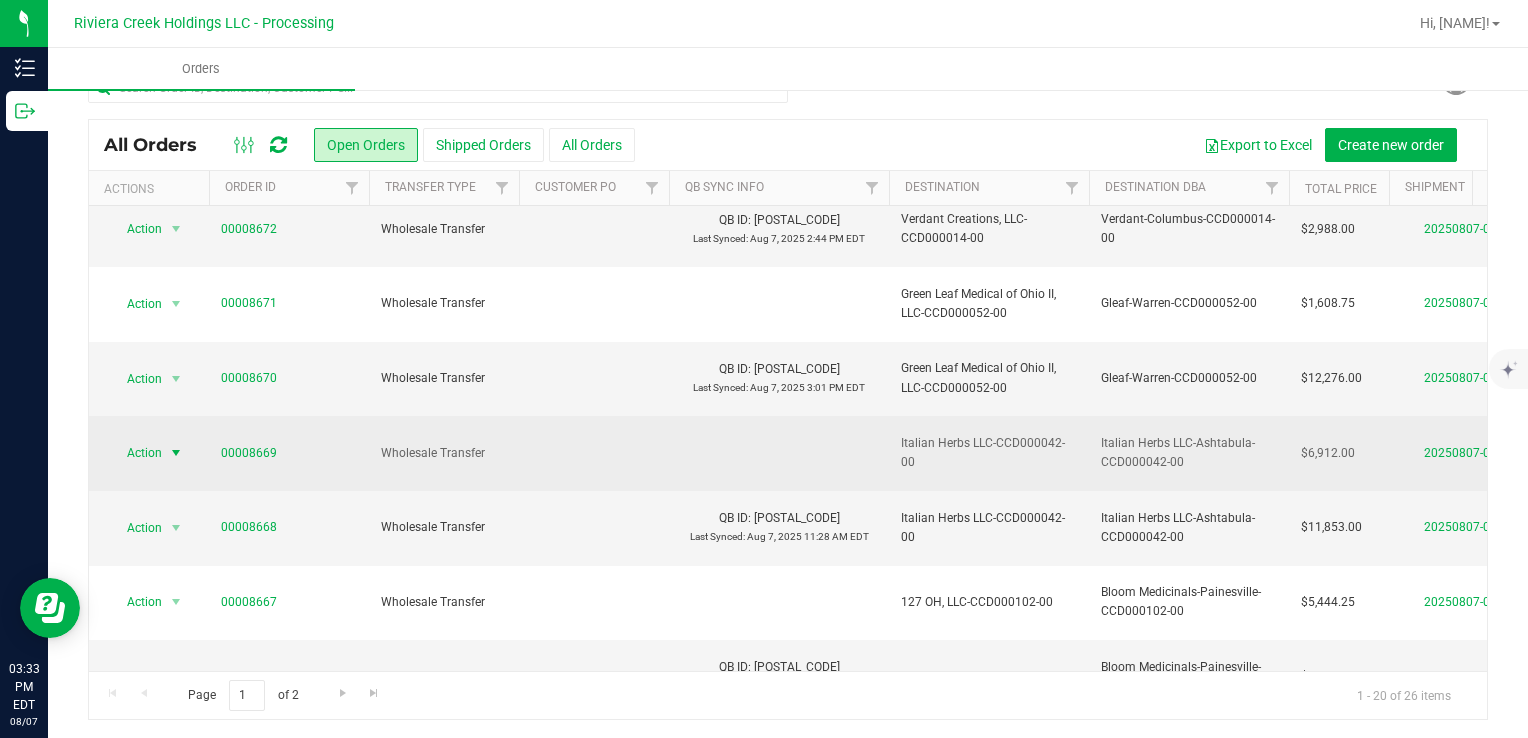 scroll, scrollTop: 53, scrollLeft: 0, axis: vertical 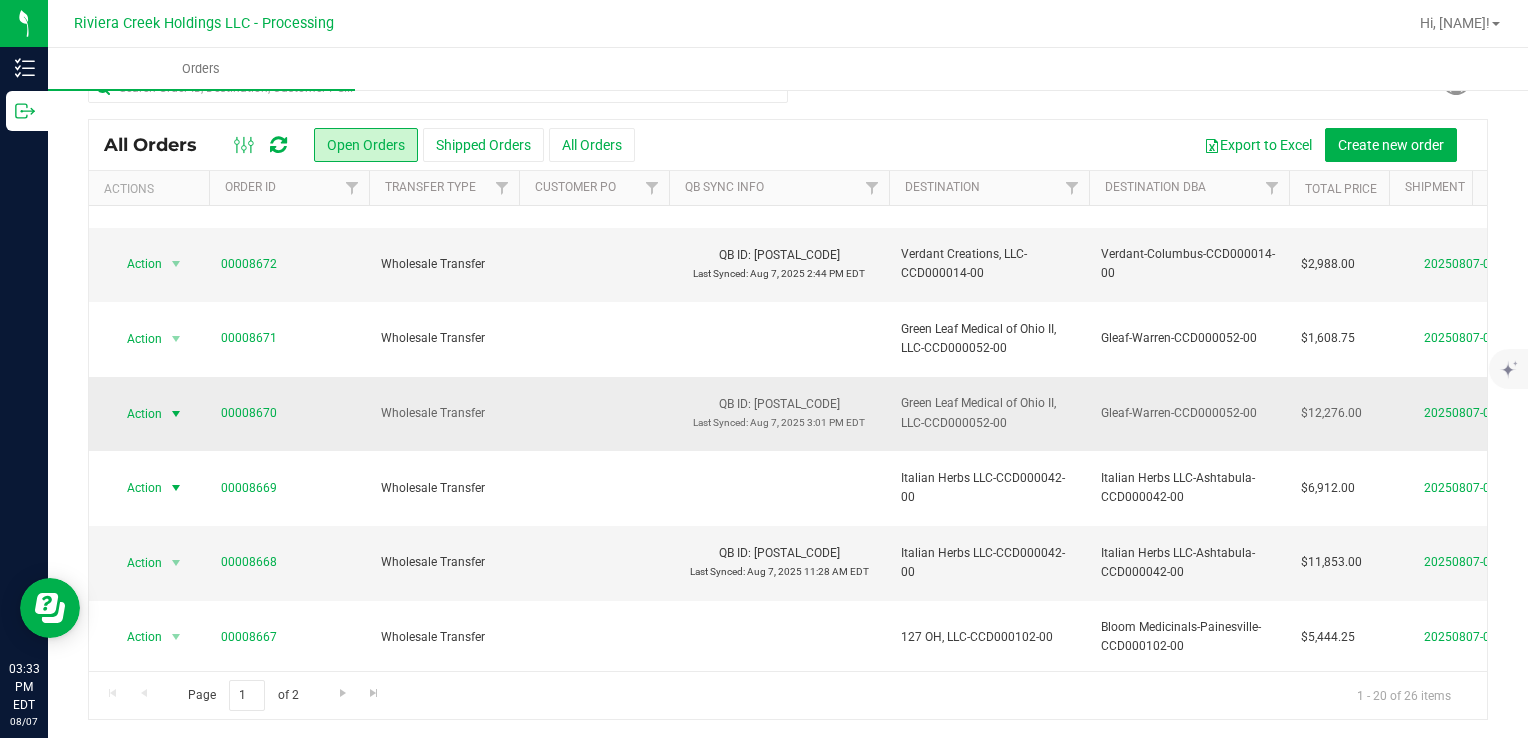 click on "Action" at bounding box center [136, 414] 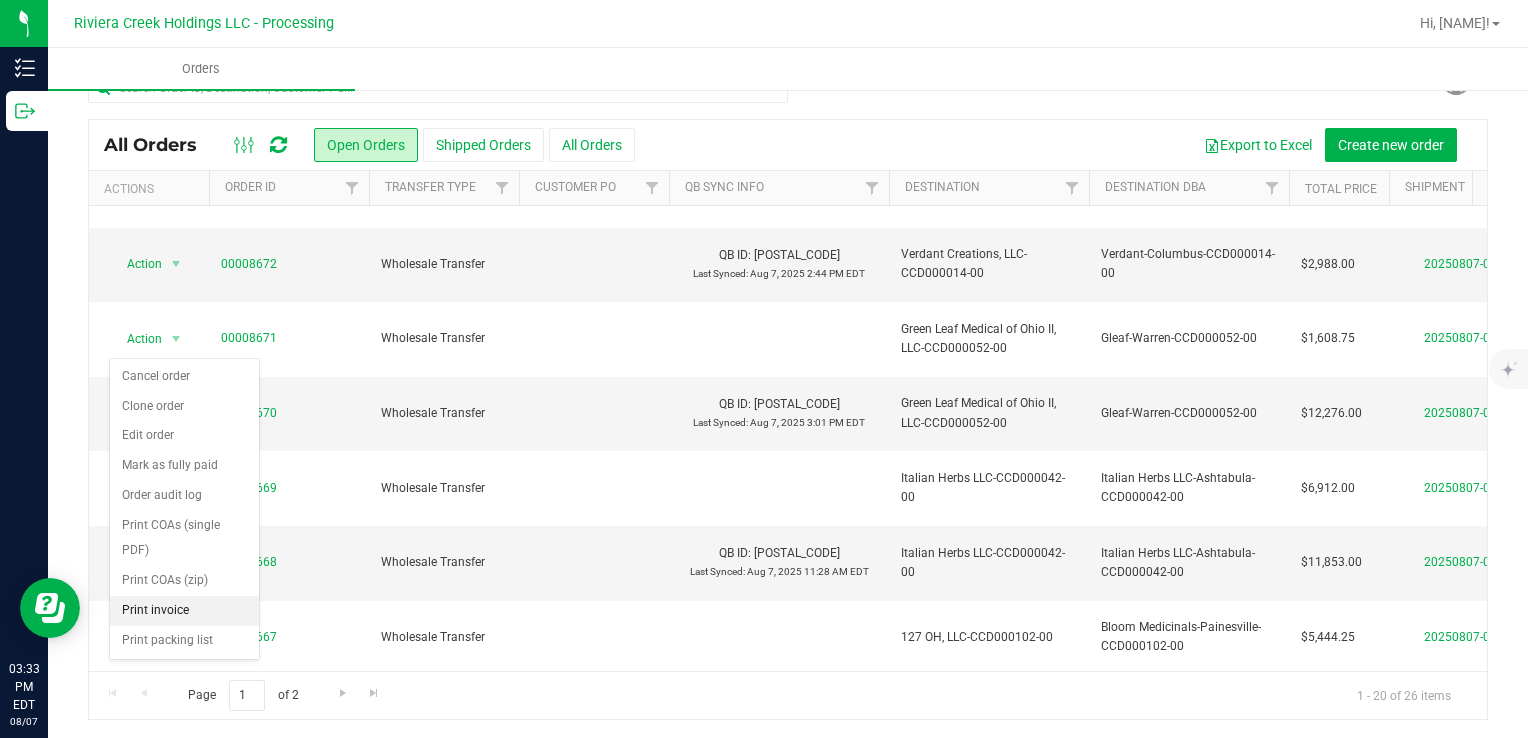 click on "Print invoice" at bounding box center (184, 611) 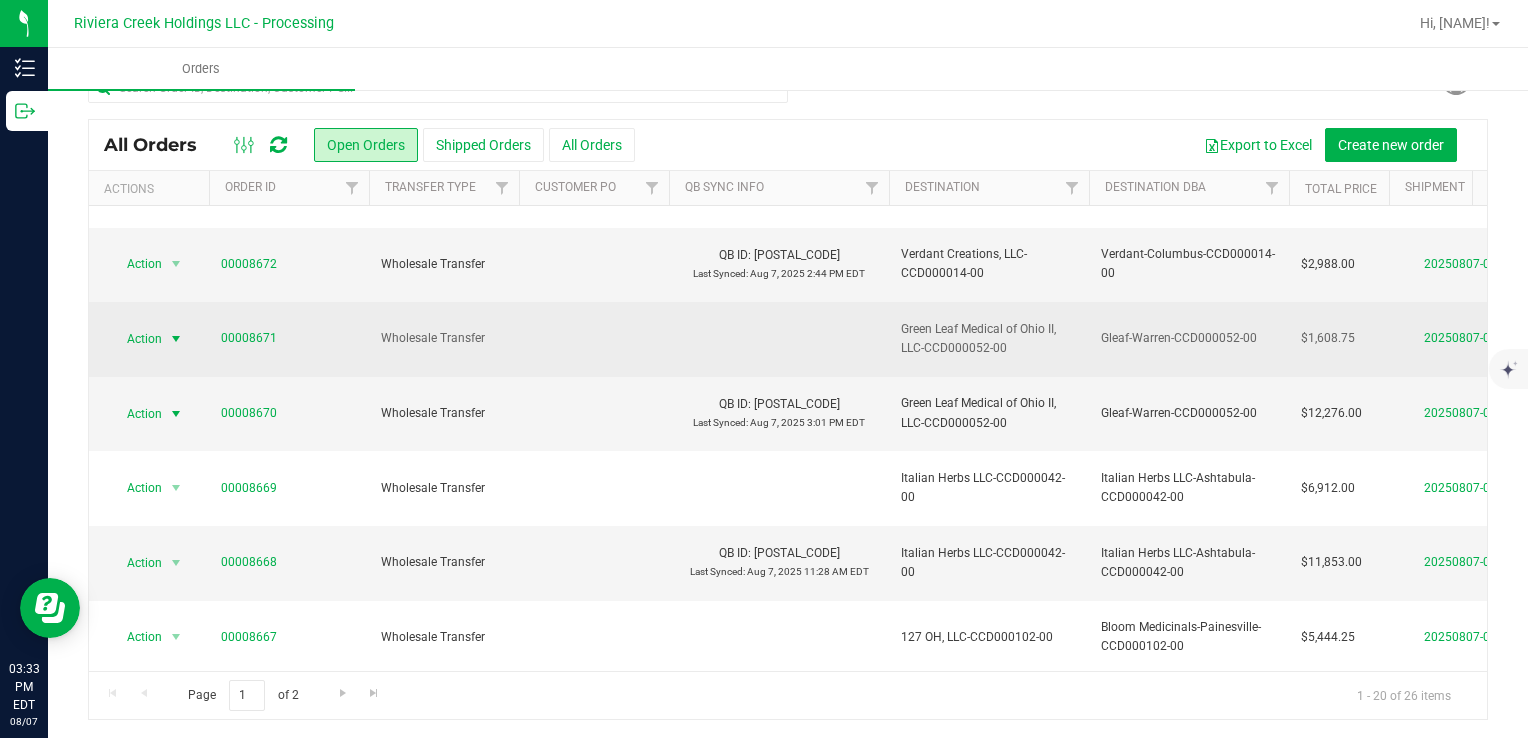 click at bounding box center [176, 339] 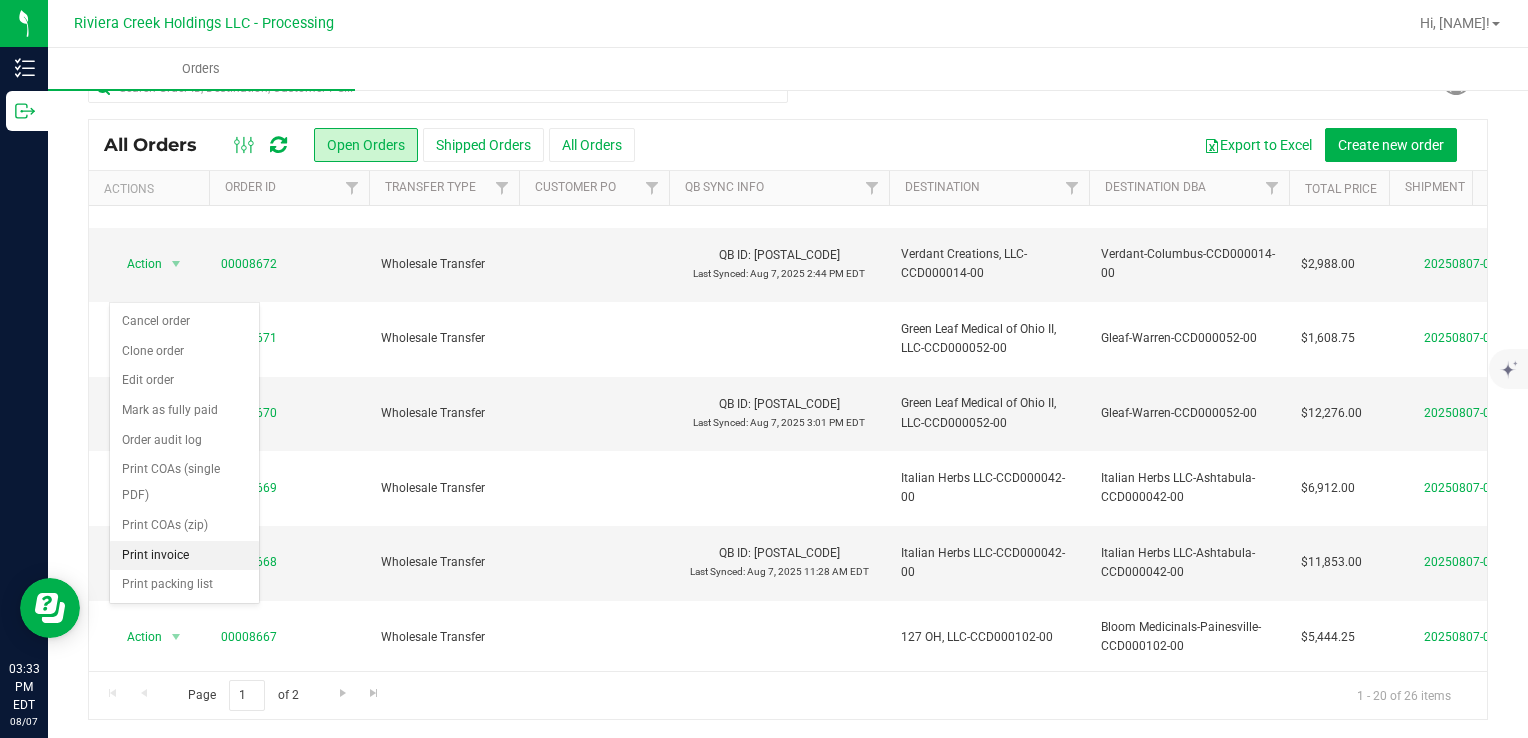 click on "Print invoice" at bounding box center (184, 556) 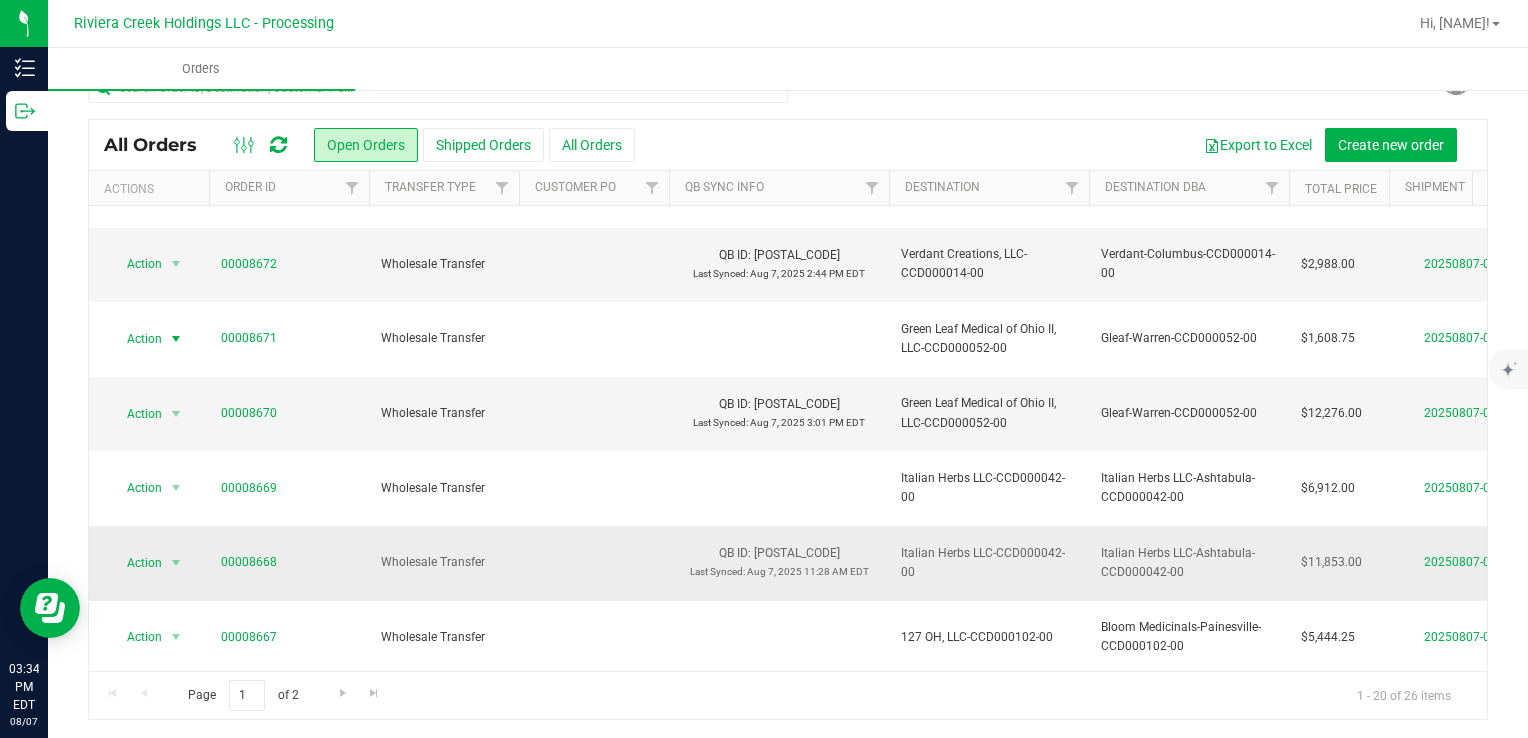 scroll, scrollTop: 0, scrollLeft: 0, axis: both 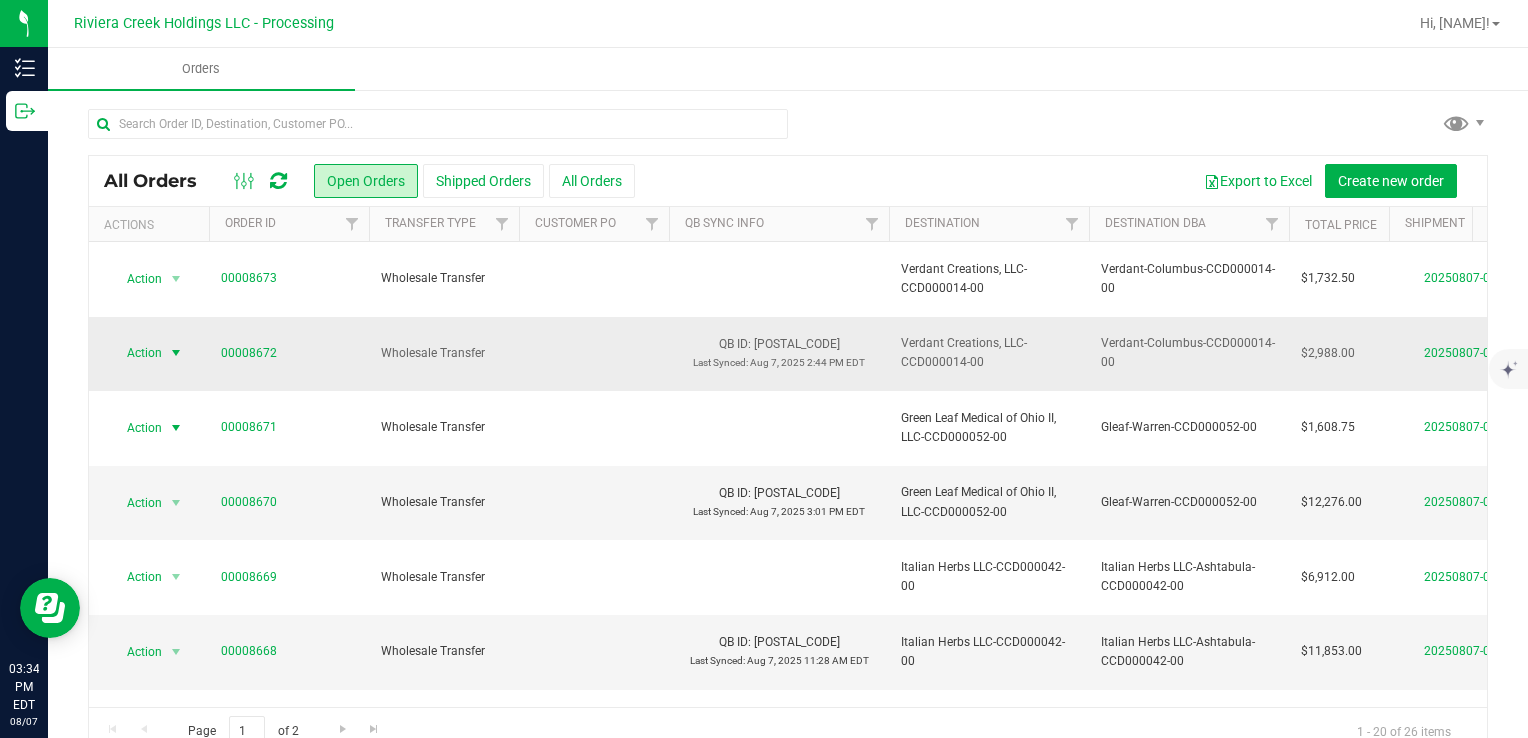 click at bounding box center [176, 353] 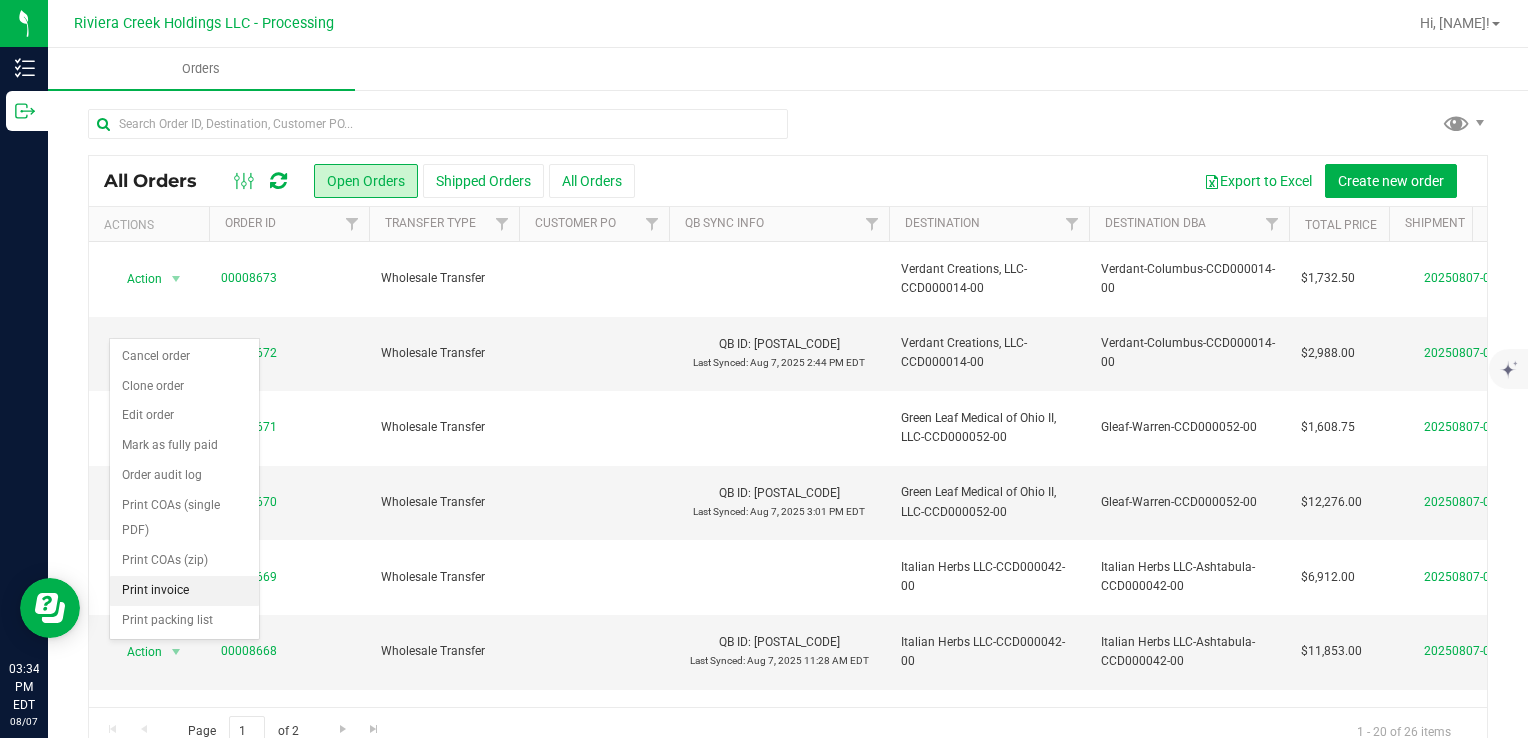 click on "Print invoice" at bounding box center [184, 591] 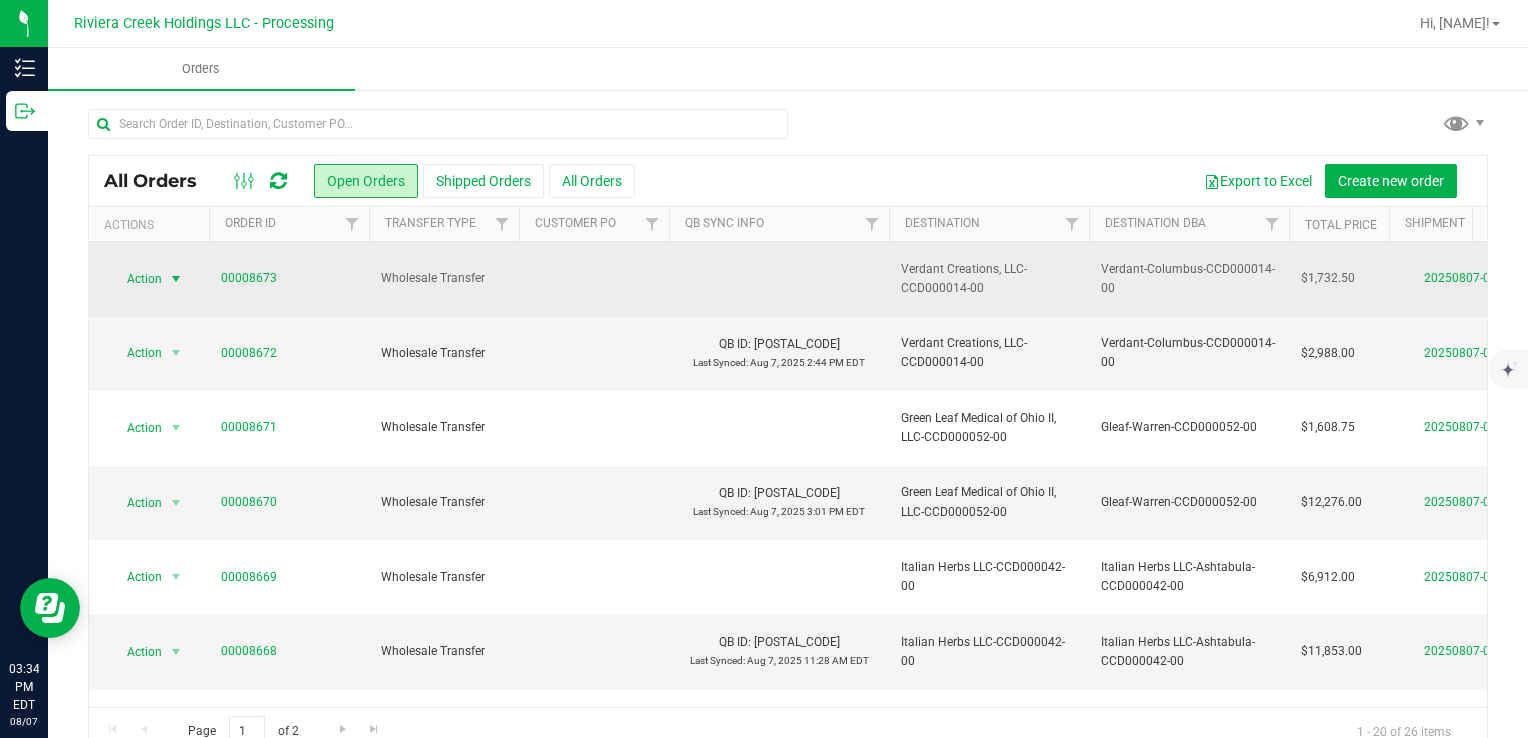 click on "Action" at bounding box center [136, 279] 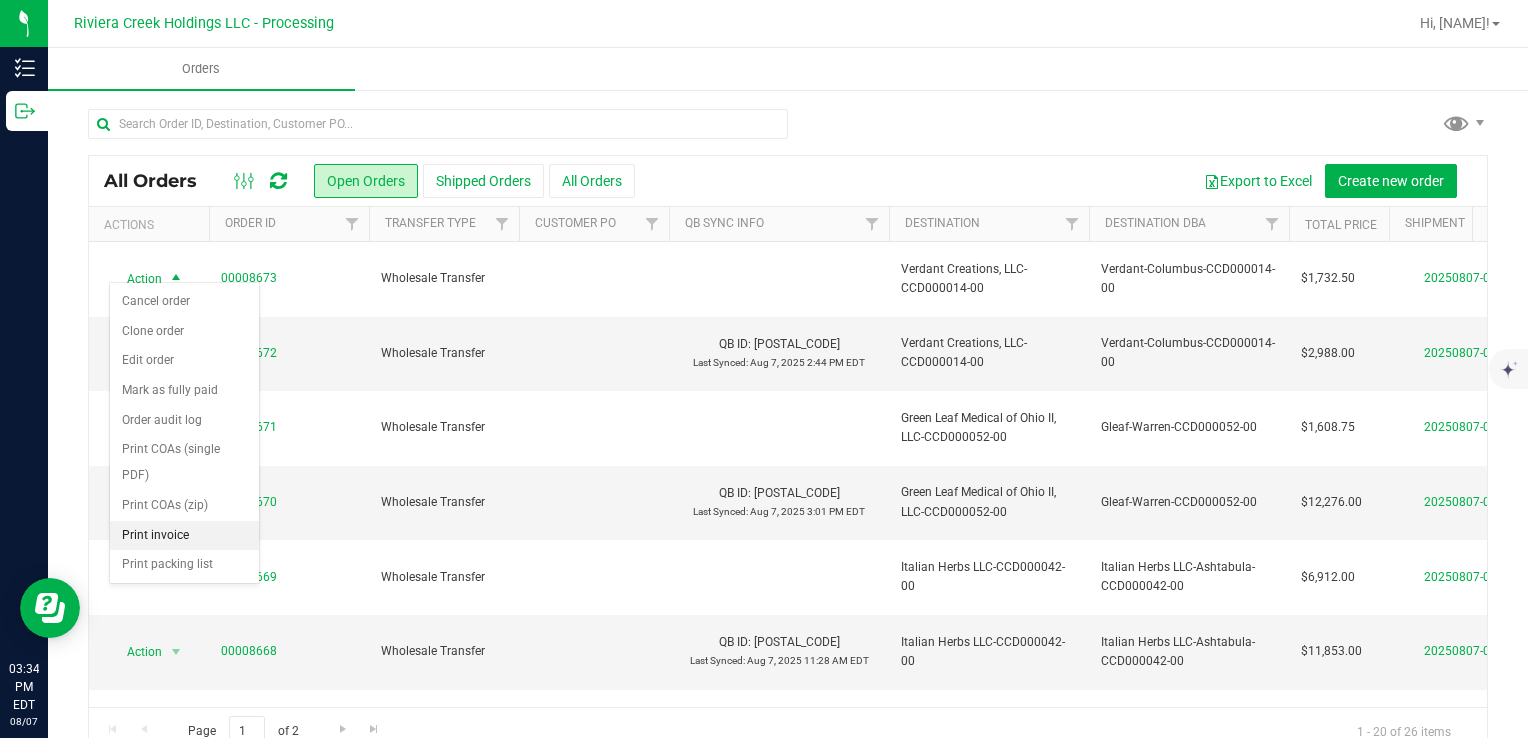 click on "Print invoice" at bounding box center [184, 536] 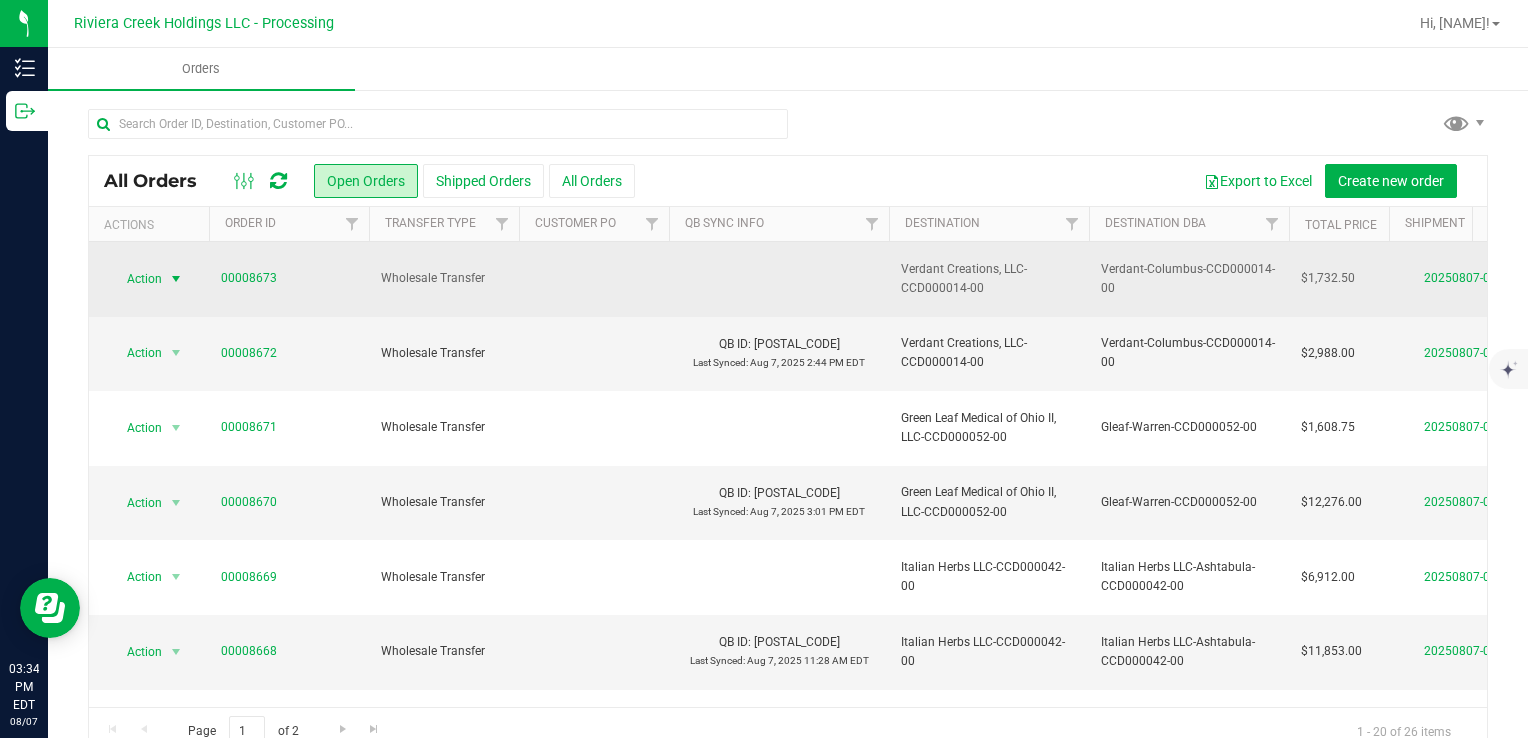 drag, startPoint x: 158, startPoint y: 270, endPoint x: 171, endPoint y: 274, distance: 13.601471 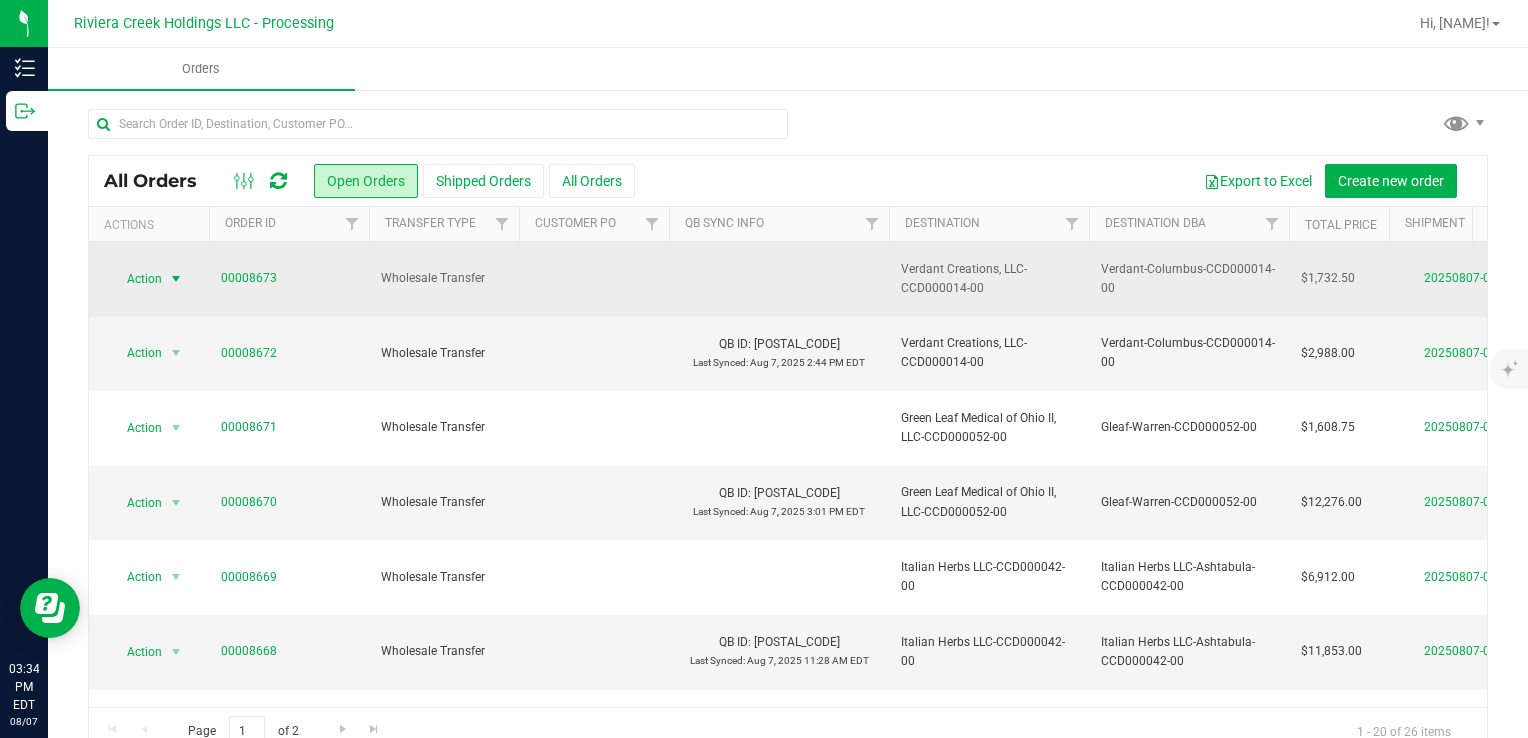 click on "Action" at bounding box center (136, 279) 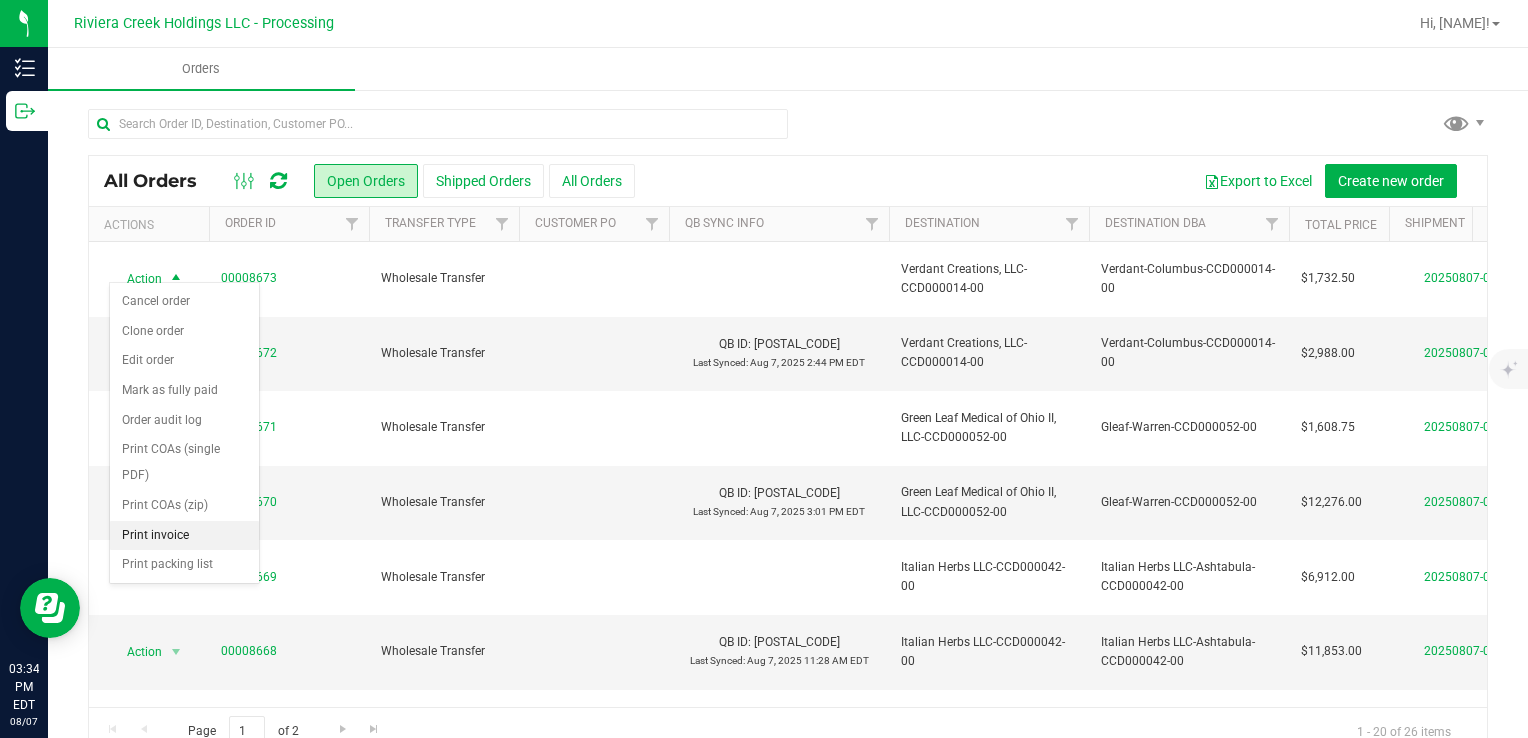 click on "Print invoice" at bounding box center (184, 536) 